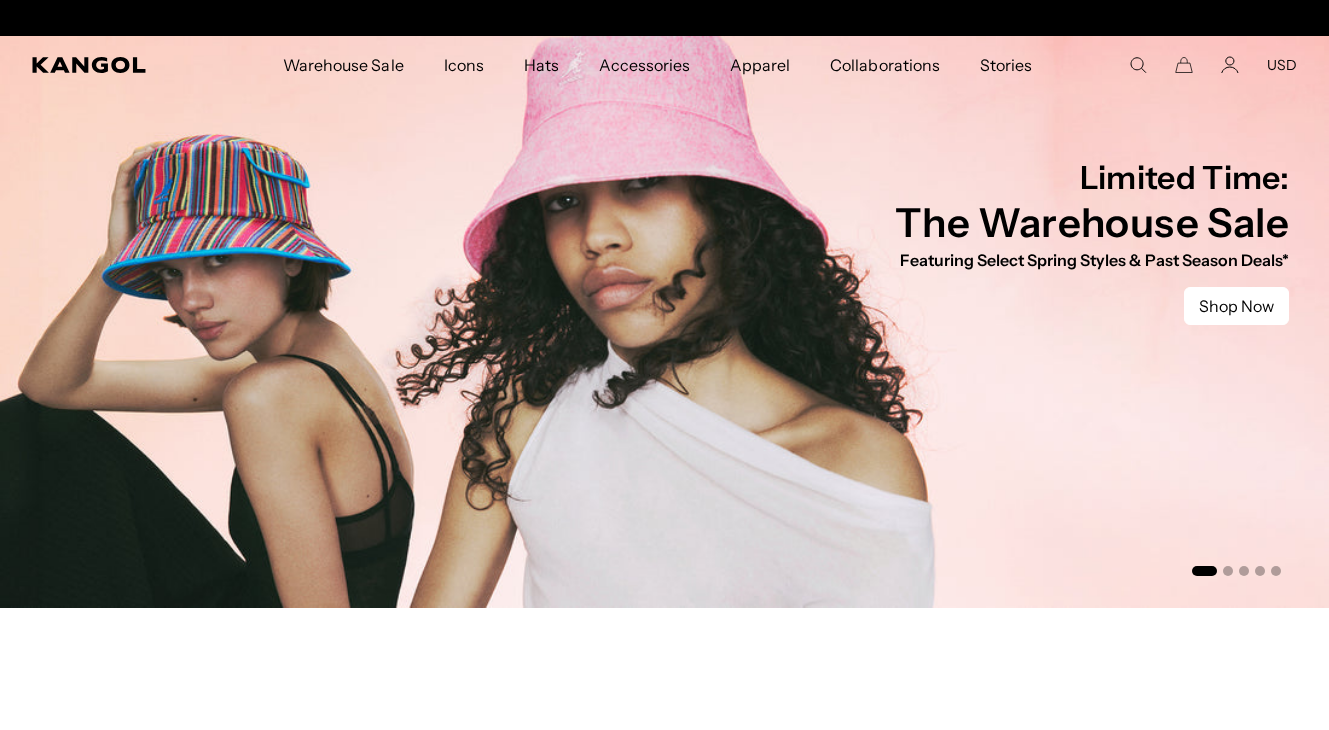 scroll, scrollTop: 0, scrollLeft: 0, axis: both 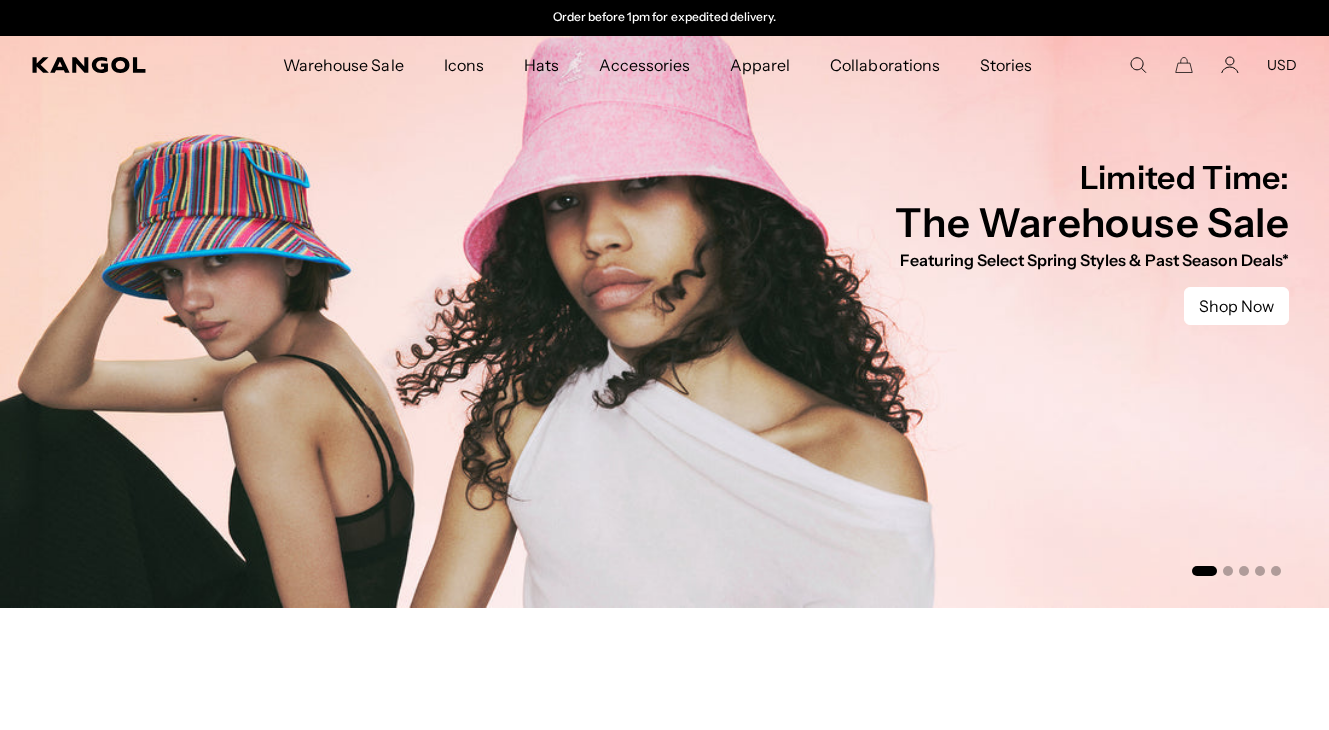 click on "Shop Now" at bounding box center (1236, 306) 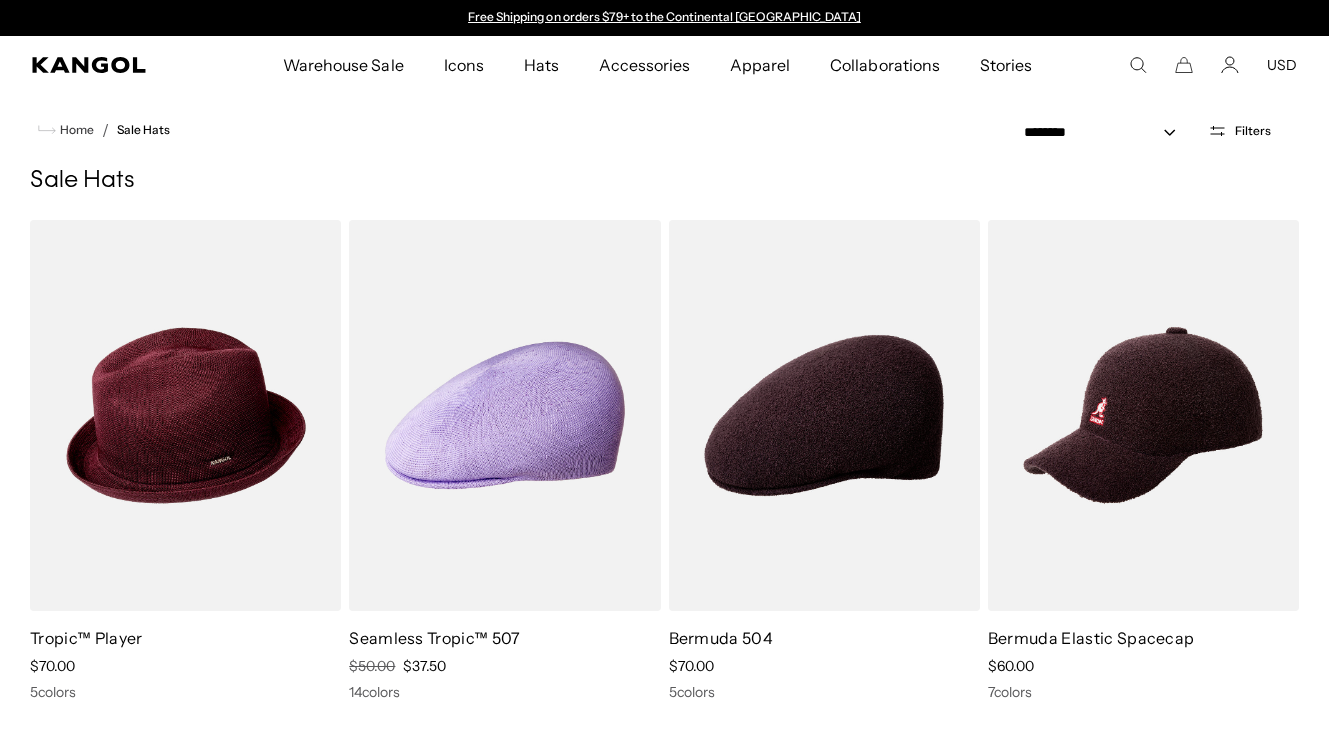 scroll, scrollTop: 0, scrollLeft: 0, axis: both 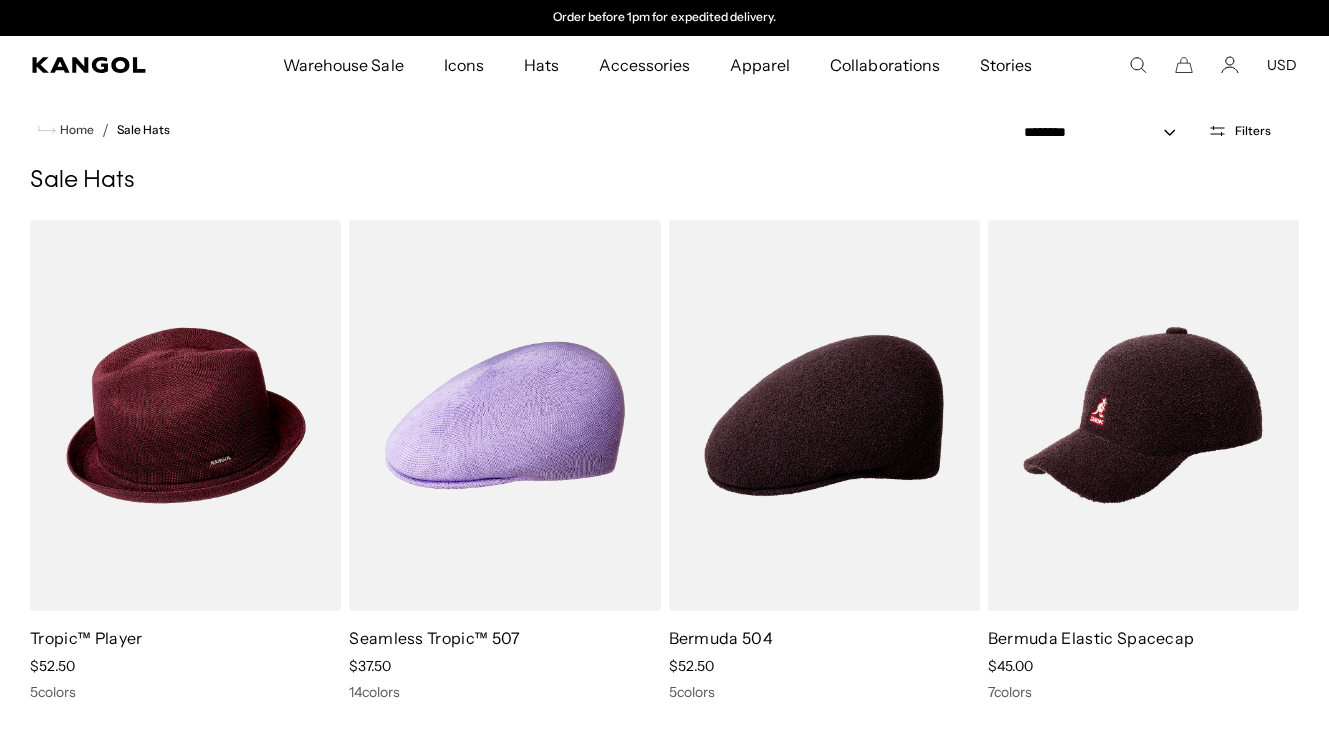 click 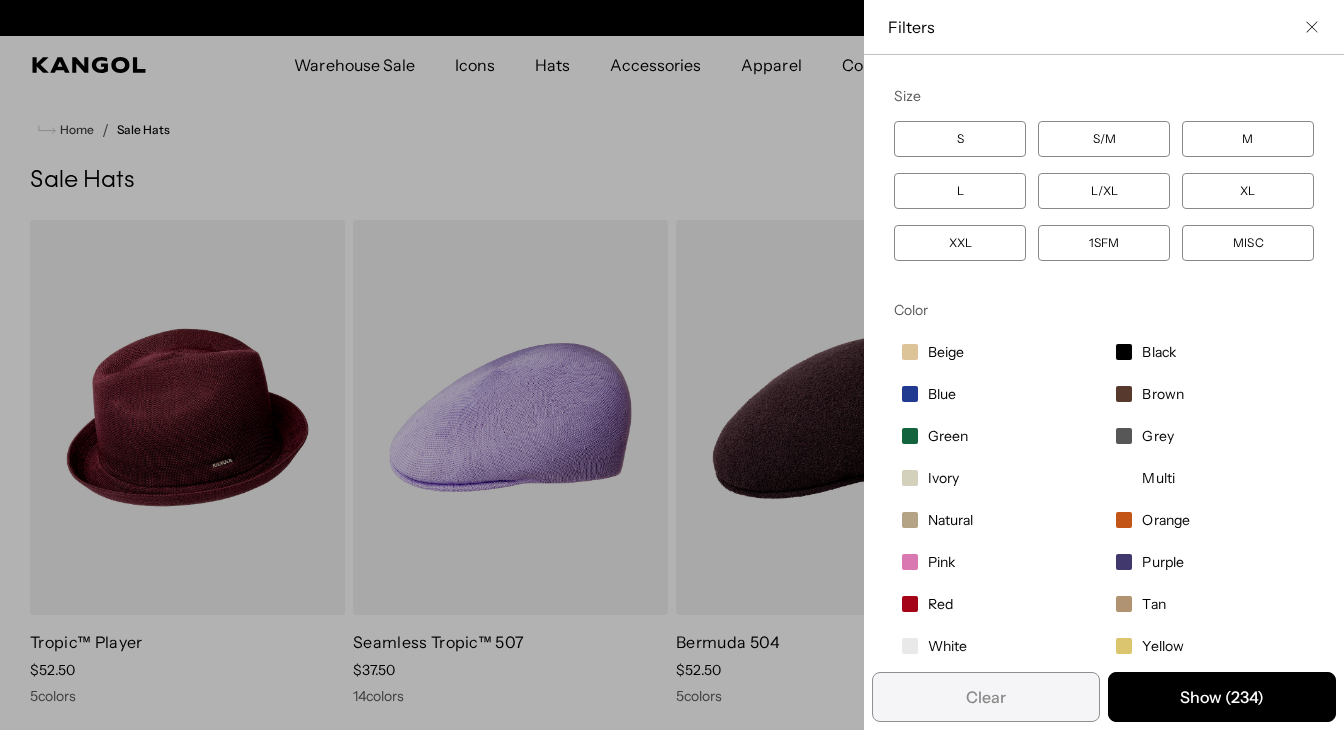 scroll, scrollTop: 0, scrollLeft: 412, axis: horizontal 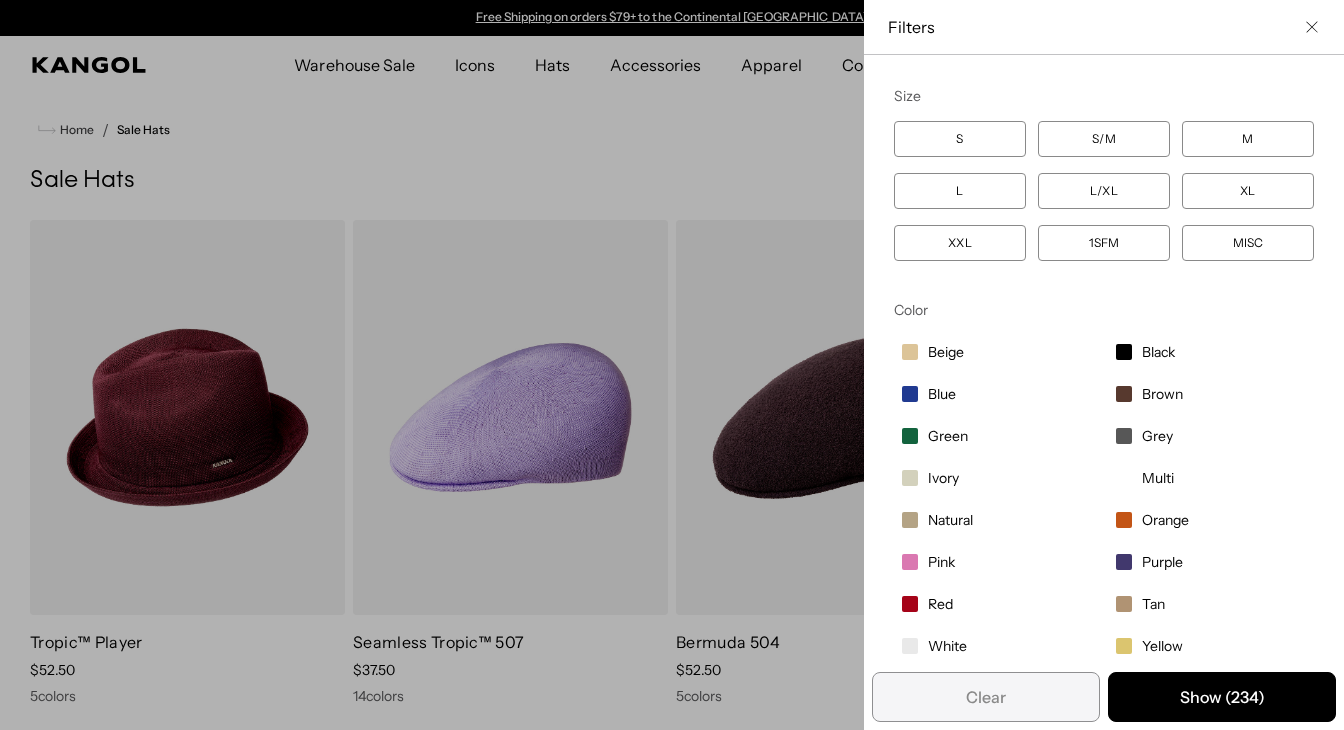 click on "L/XL" at bounding box center [1104, 191] 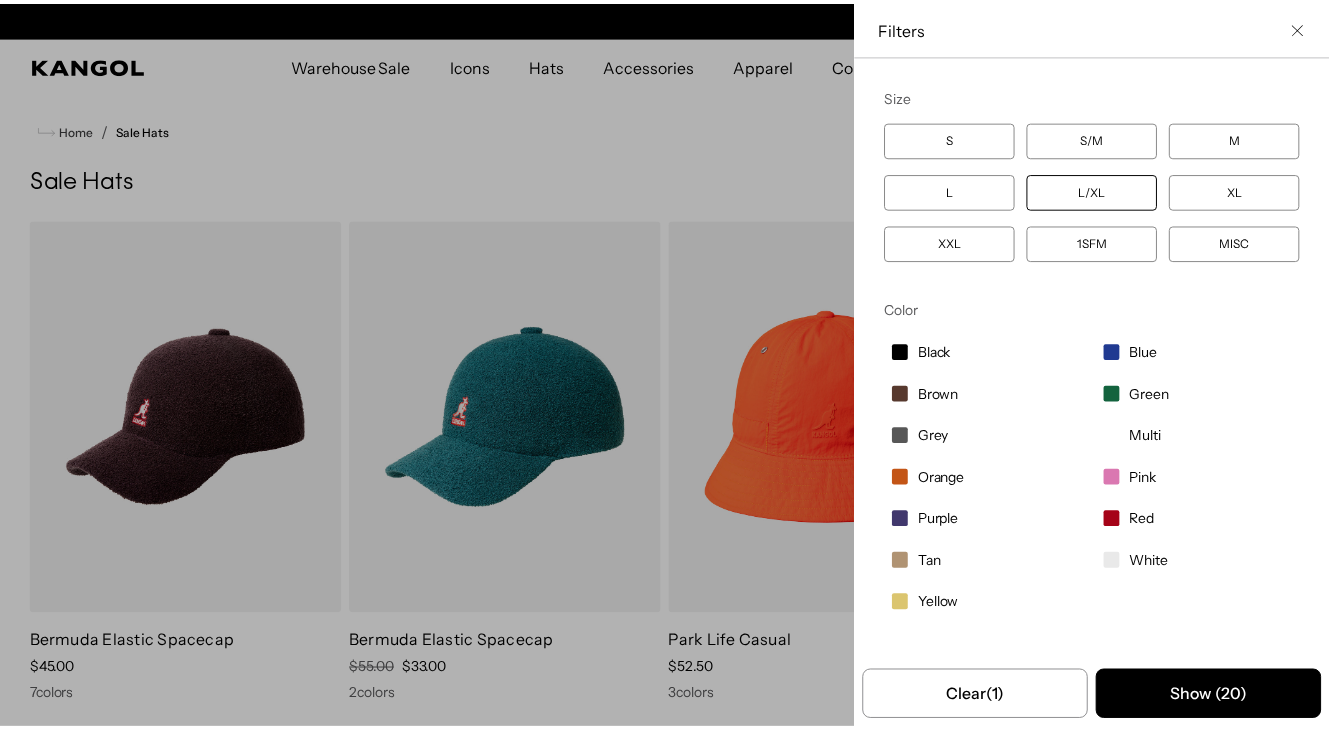 scroll, scrollTop: 0, scrollLeft: 412, axis: horizontal 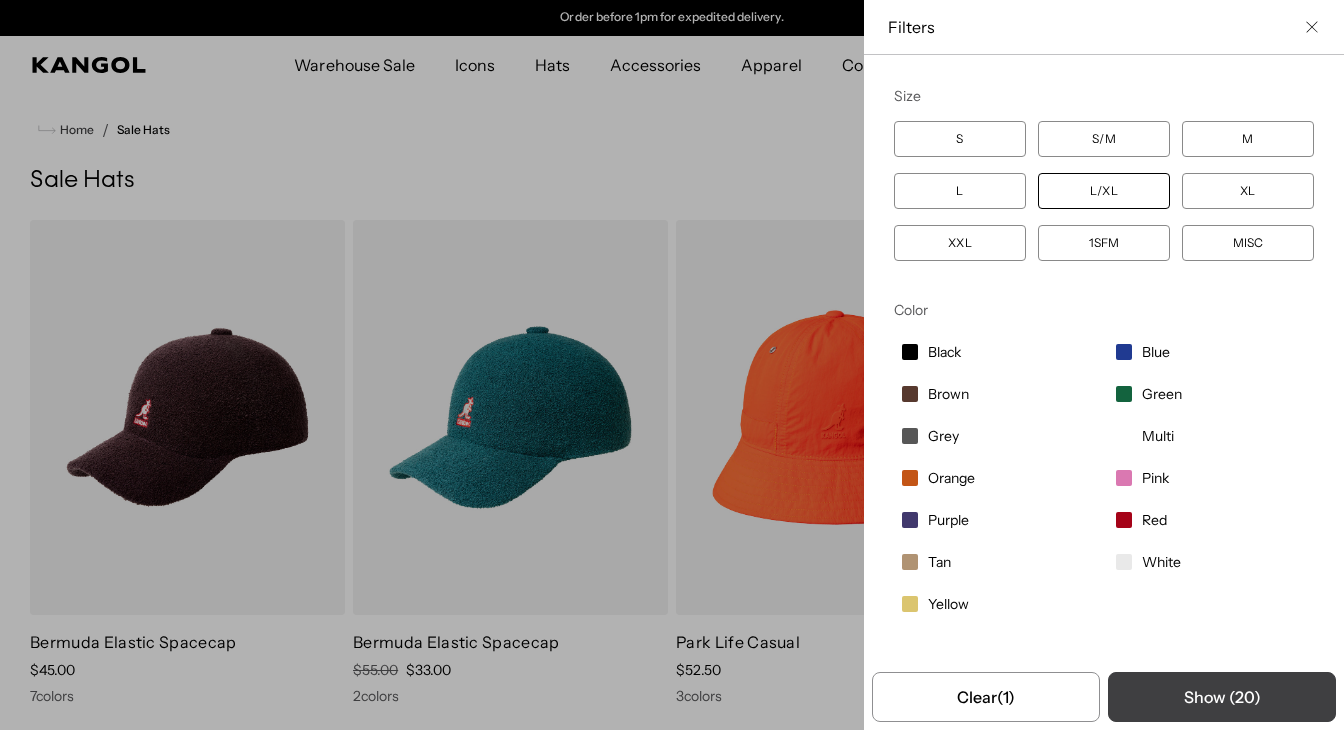 click on "Show ( 20 )" at bounding box center [1222, 697] 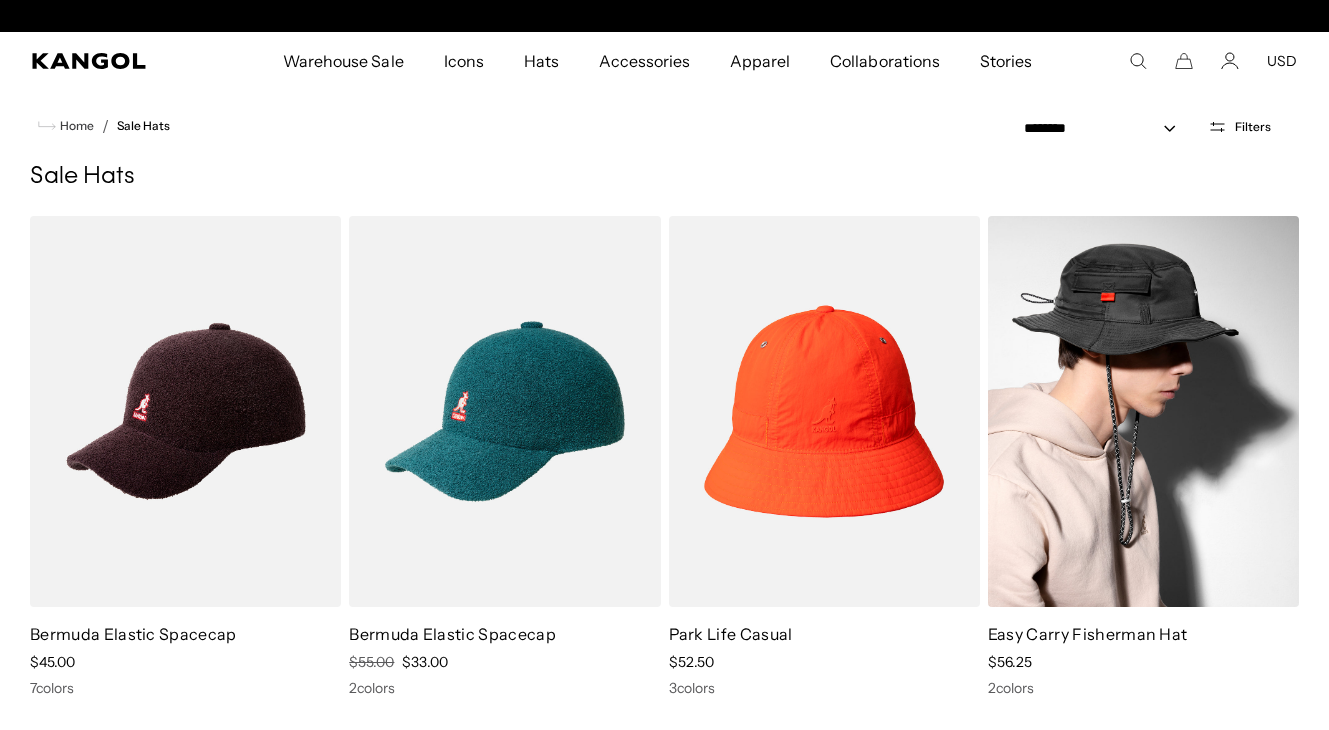 scroll, scrollTop: 7, scrollLeft: 0, axis: vertical 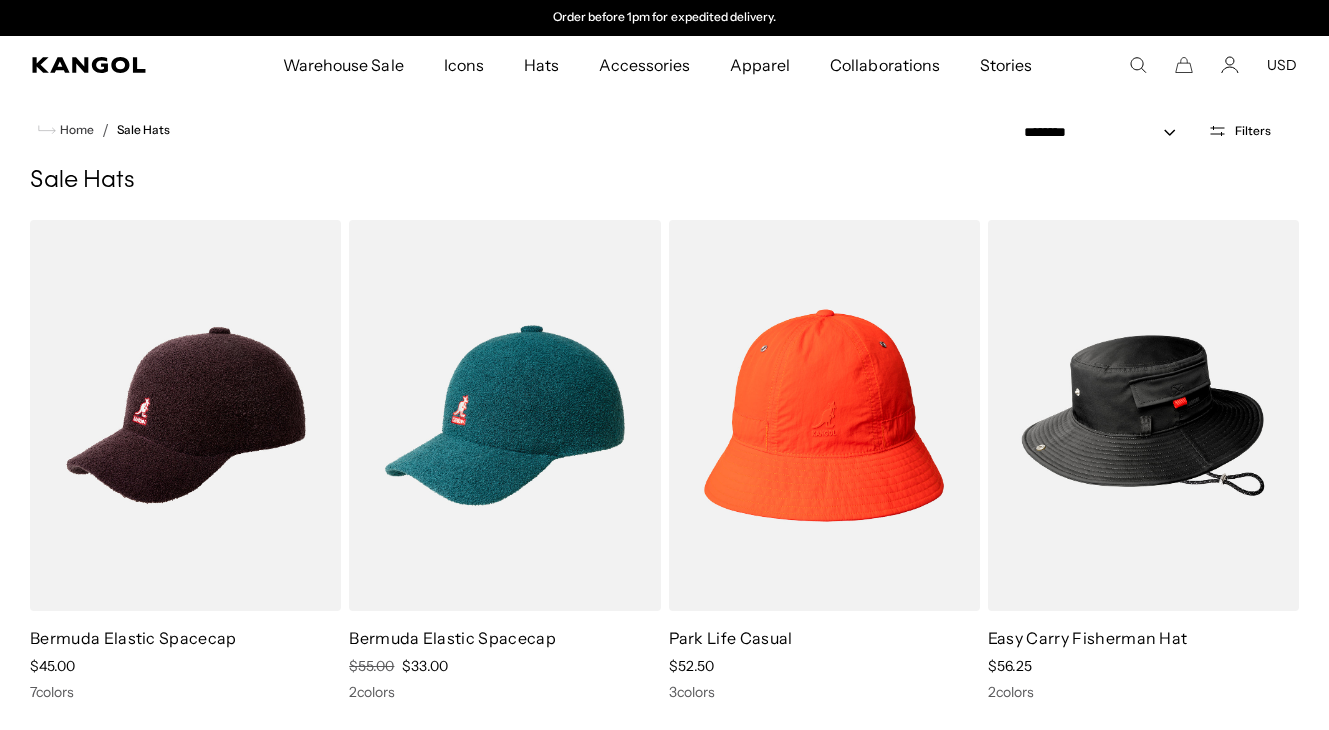 click on "Filters" at bounding box center (1239, 131) 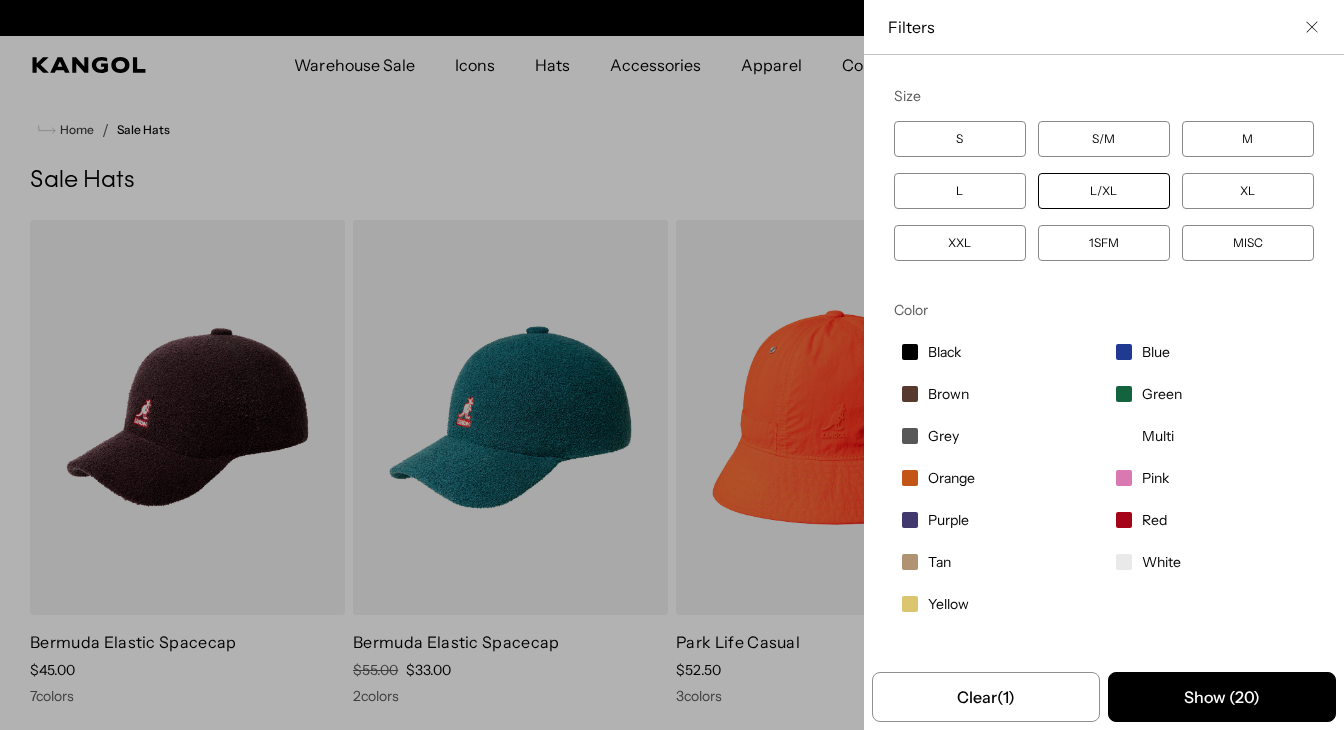 scroll, scrollTop: 0, scrollLeft: 0, axis: both 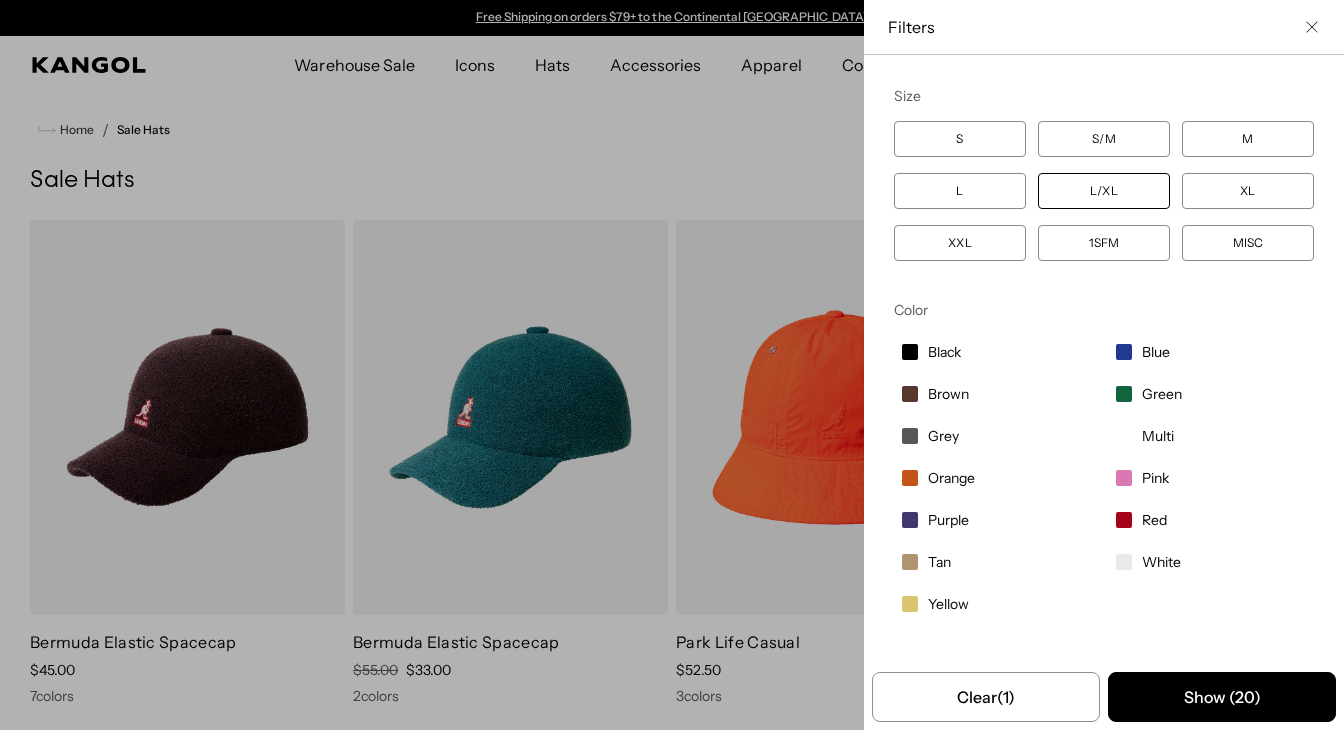 click on "XL" at bounding box center [1248, 191] 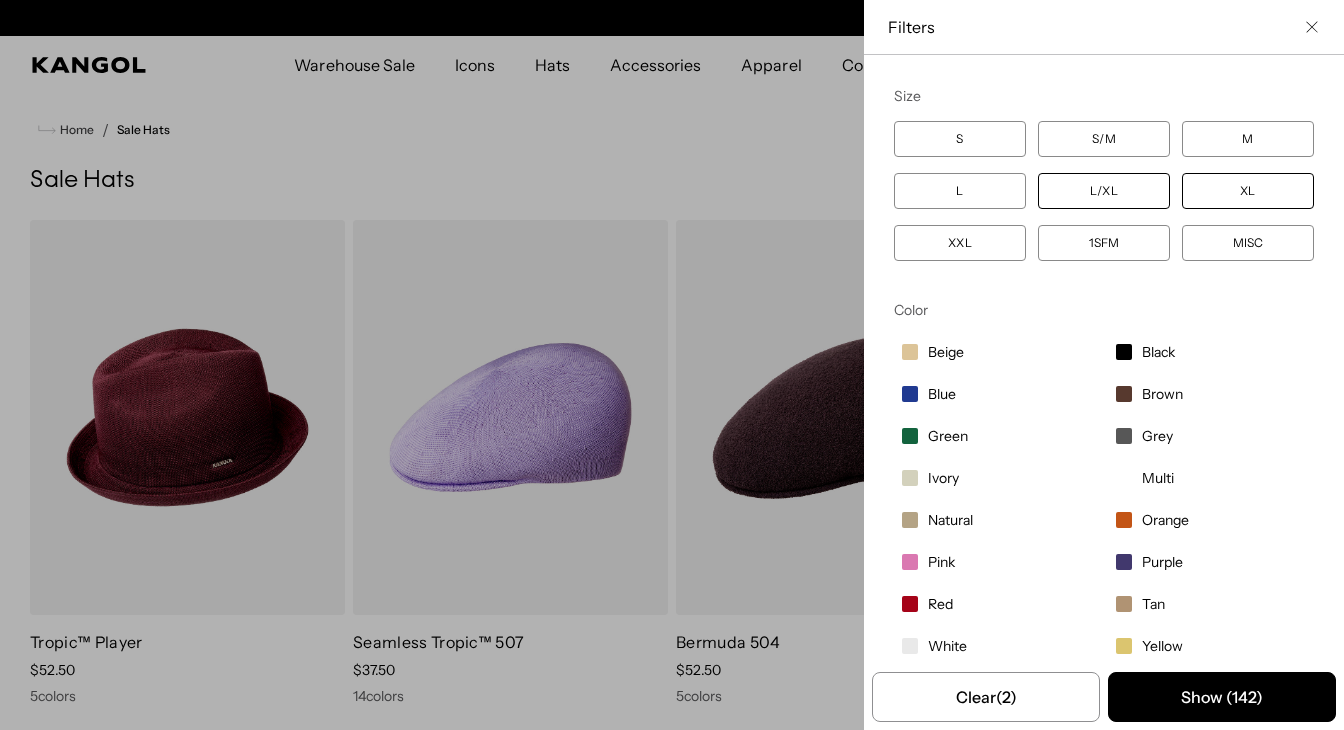 scroll, scrollTop: 0, scrollLeft: 412, axis: horizontal 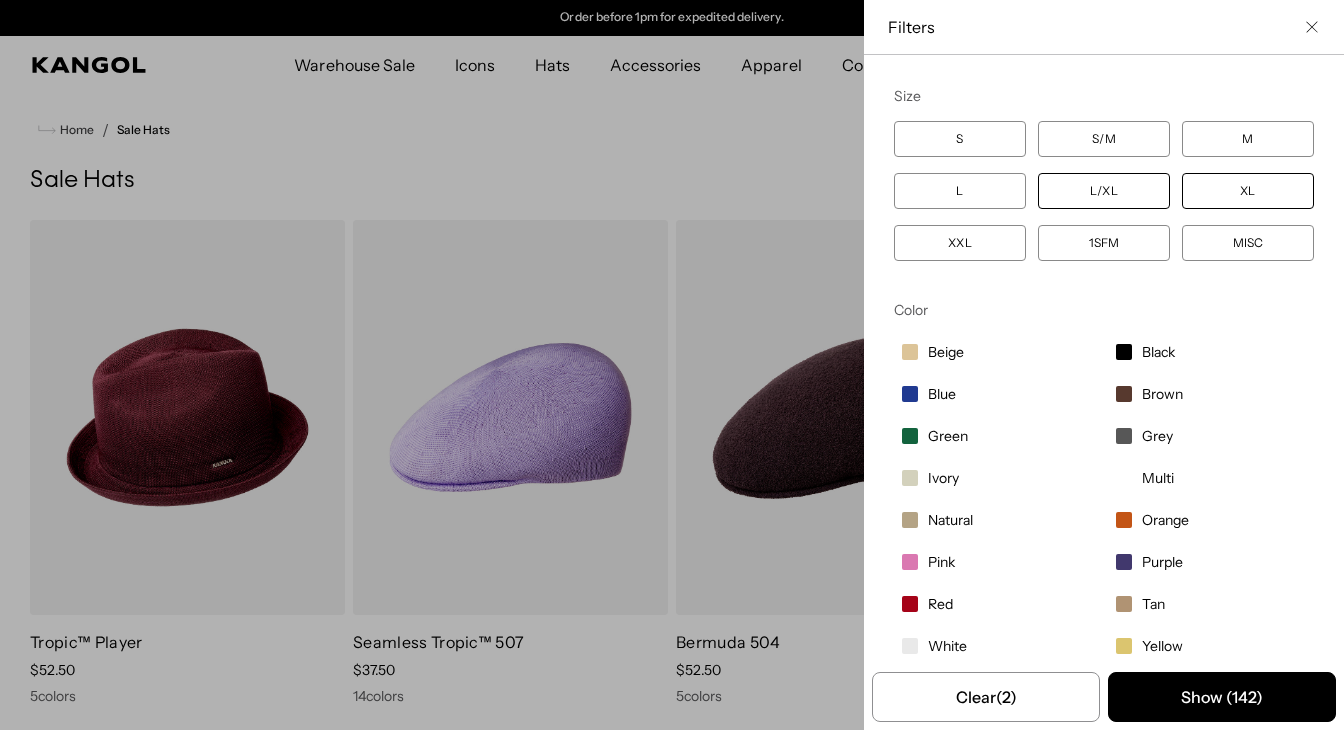 click on "L/XL" at bounding box center (1104, 191) 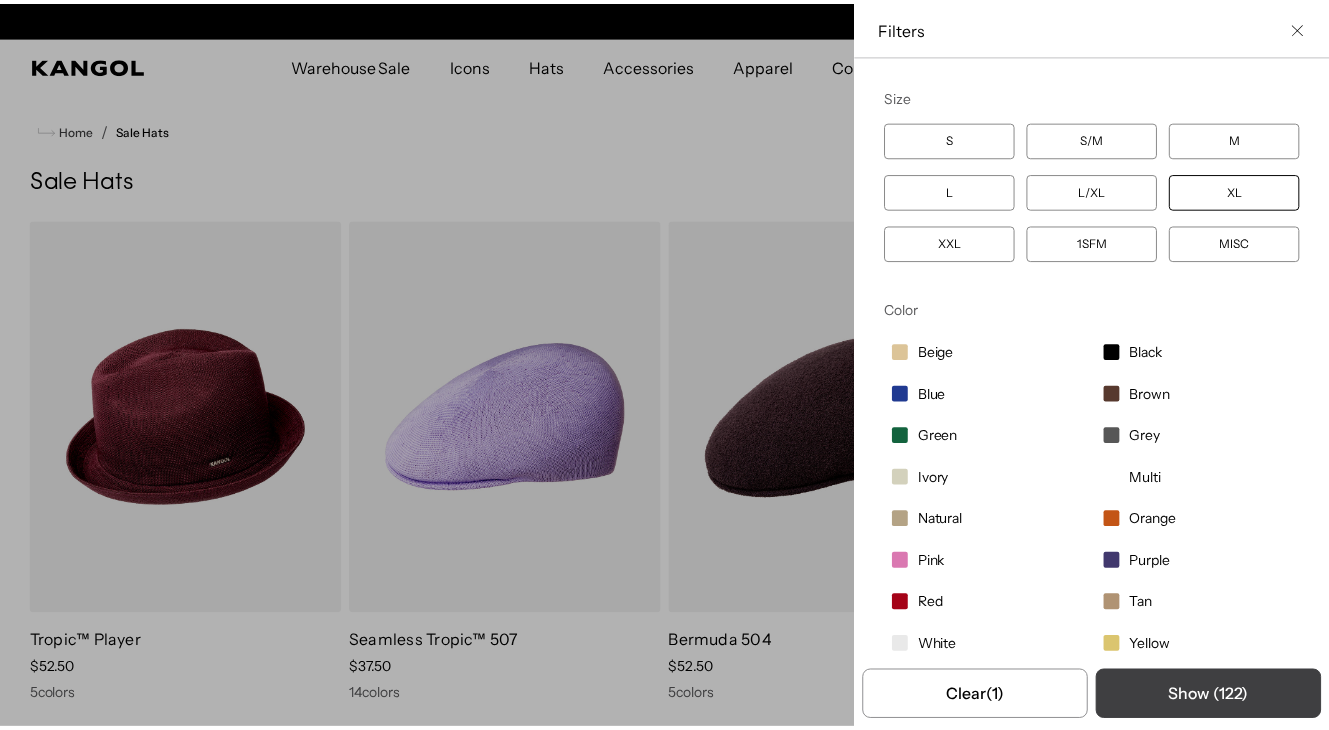 scroll, scrollTop: 0, scrollLeft: 0, axis: both 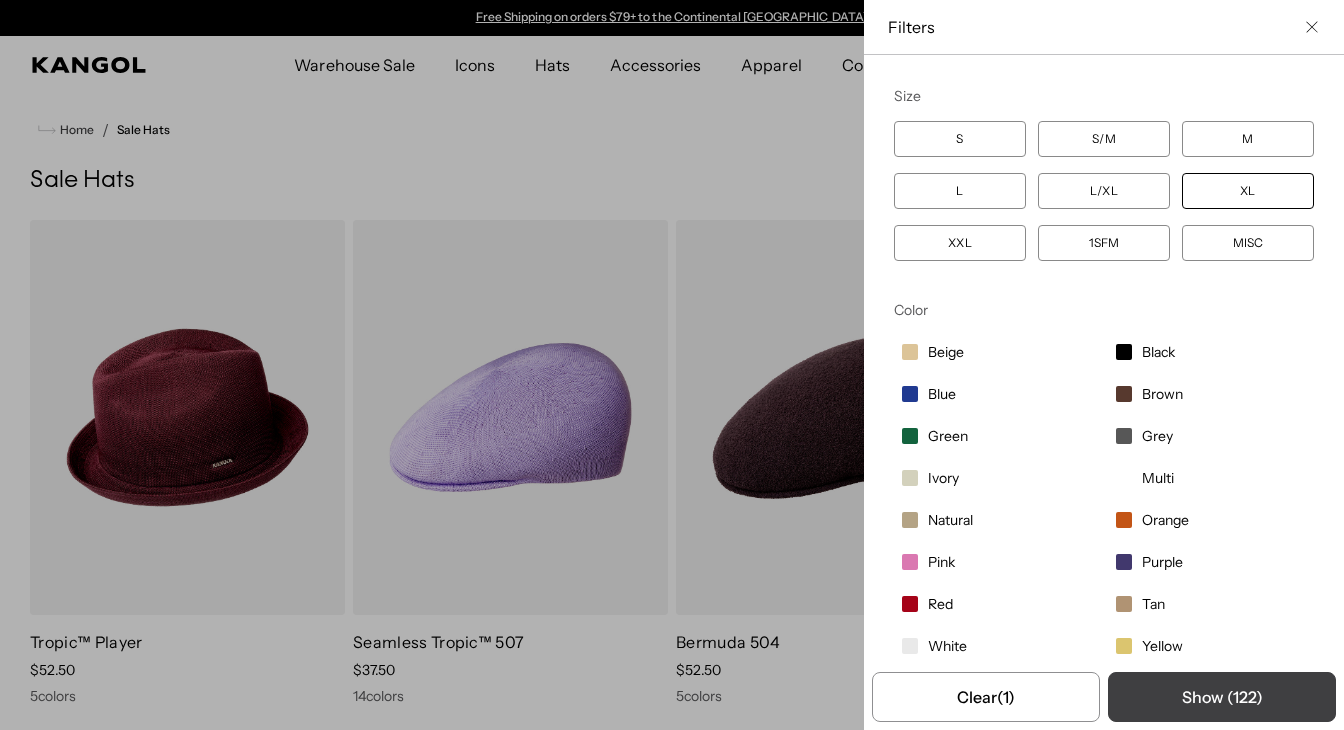 click on "Show ( 122 )" at bounding box center [1222, 697] 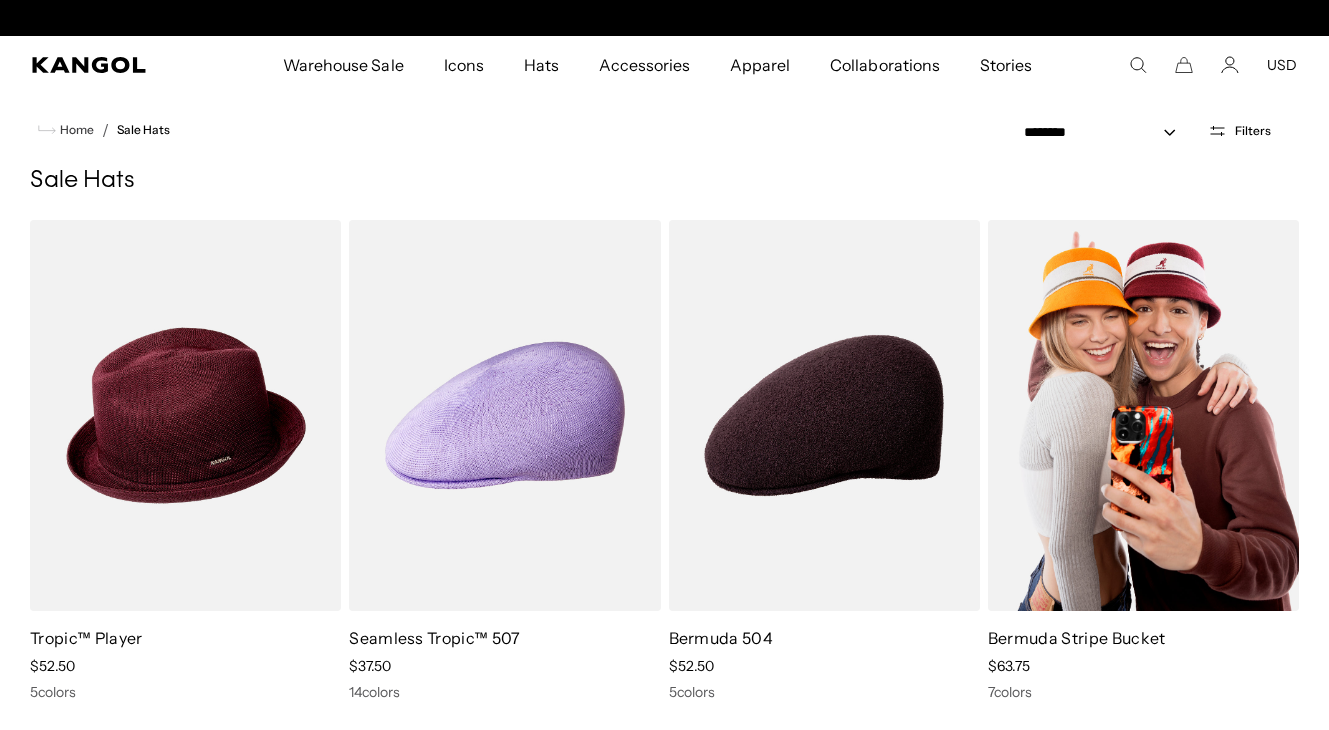 scroll, scrollTop: 0, scrollLeft: 412, axis: horizontal 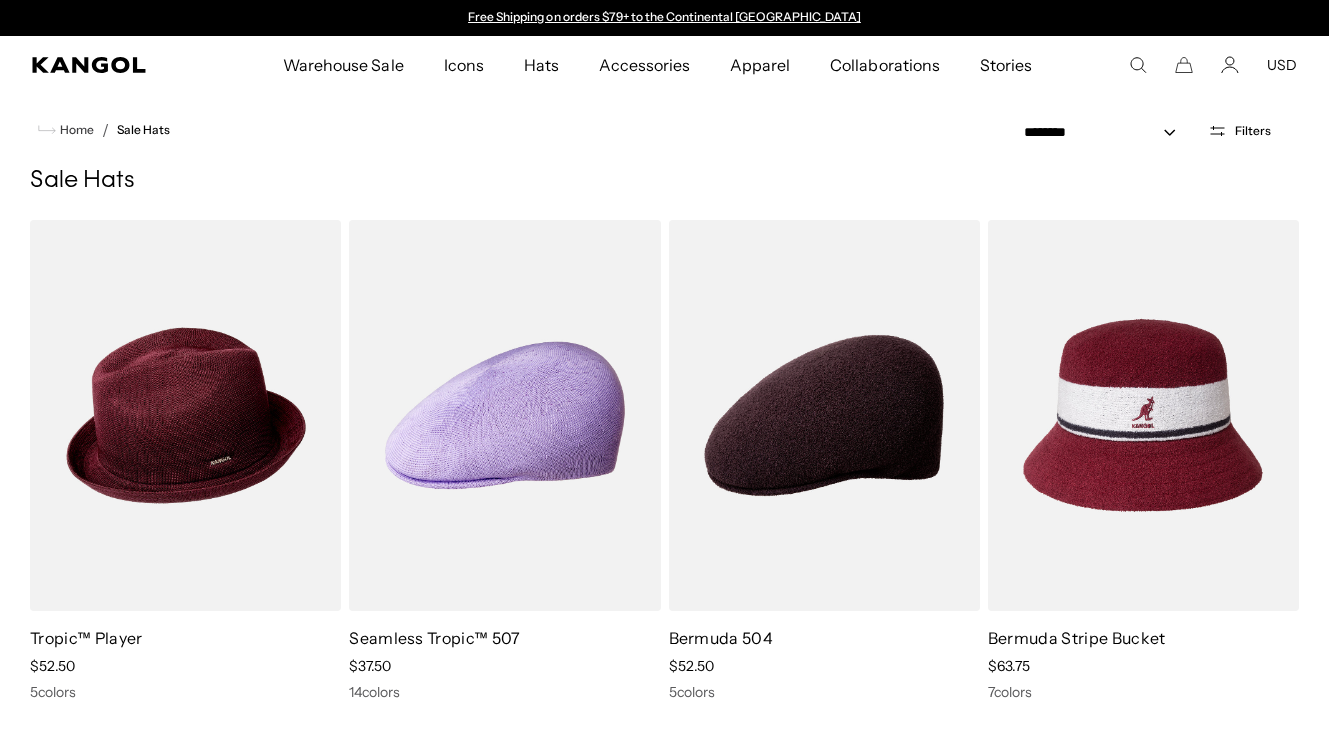 click on "Filters" at bounding box center (1239, 131) 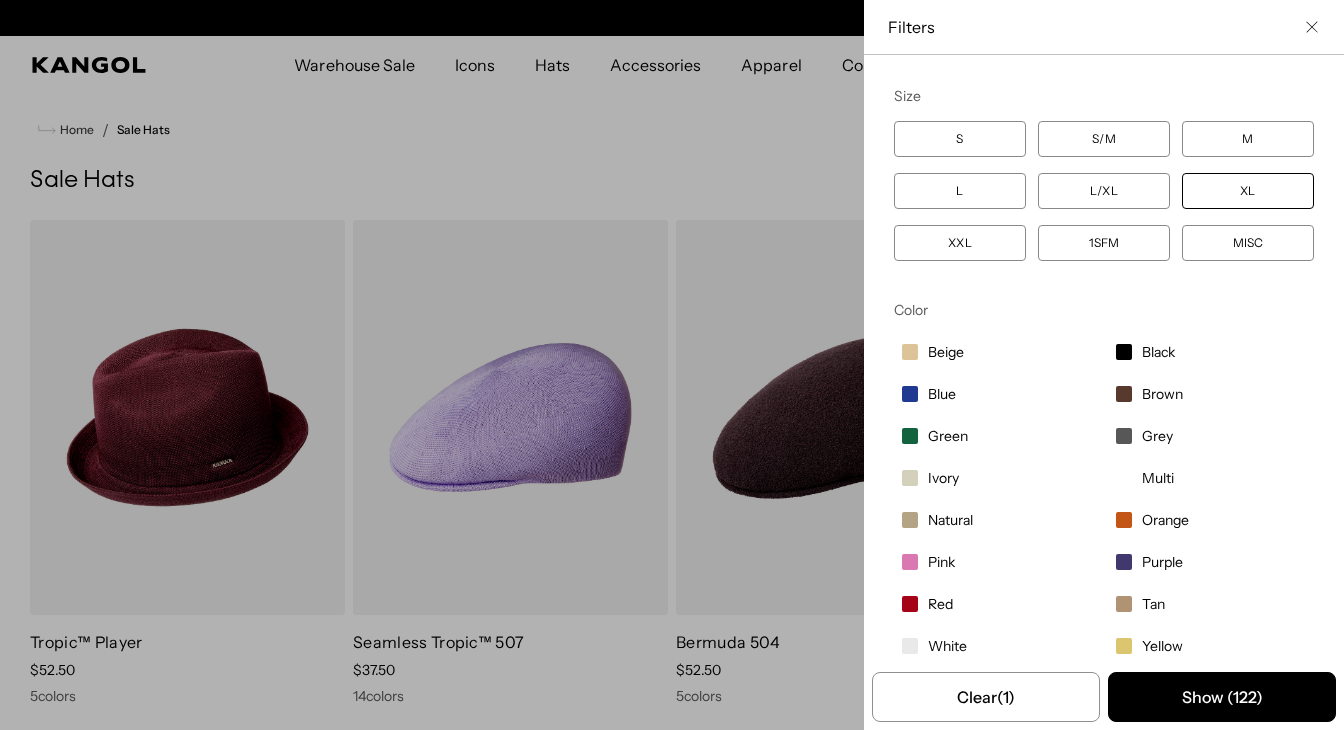 scroll, scrollTop: 0, scrollLeft: 412, axis: horizontal 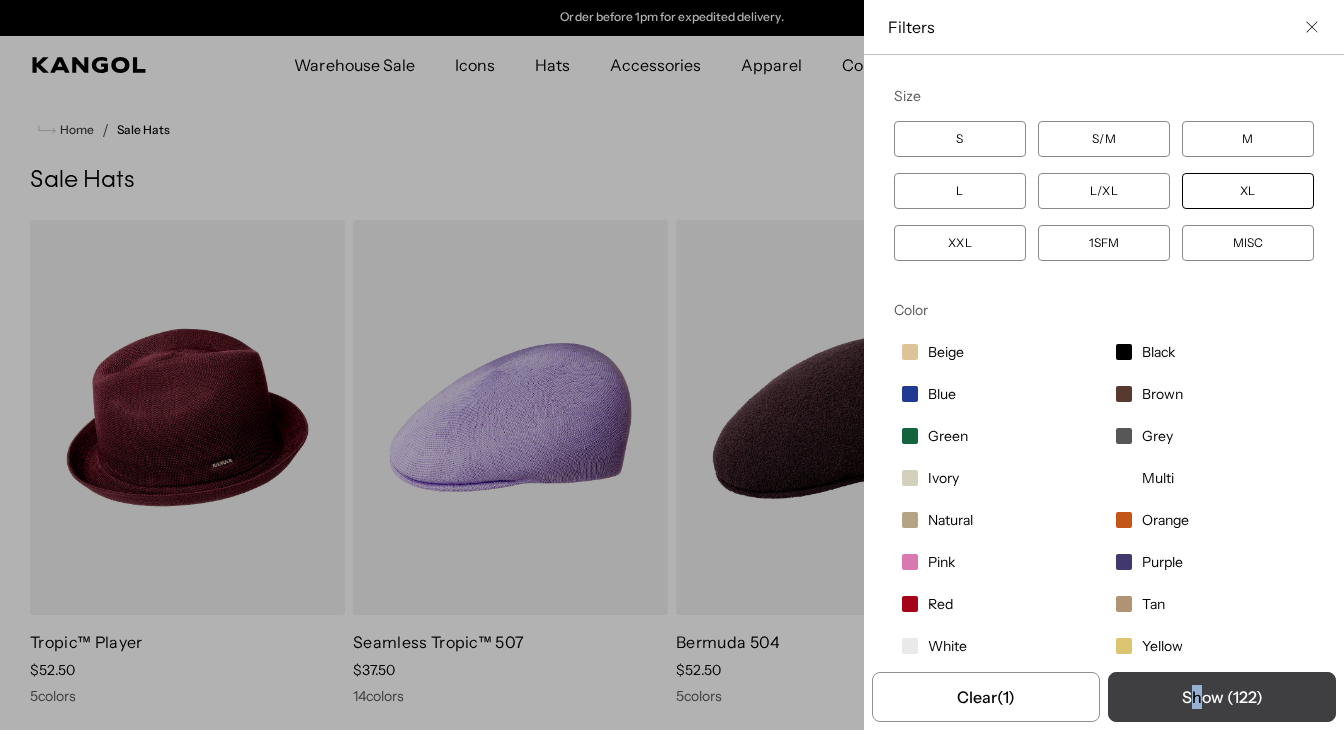click on "Show ( 122 )" at bounding box center [1222, 697] 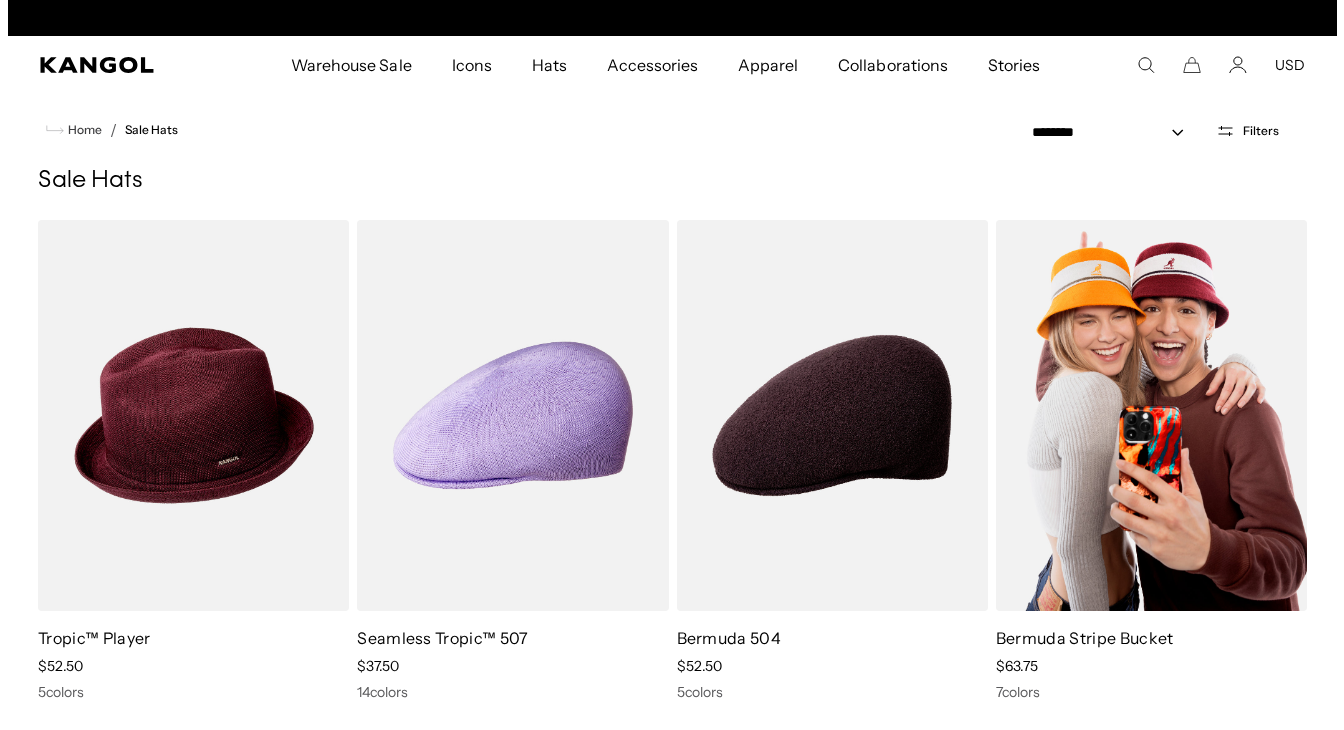 scroll, scrollTop: 0, scrollLeft: 0, axis: both 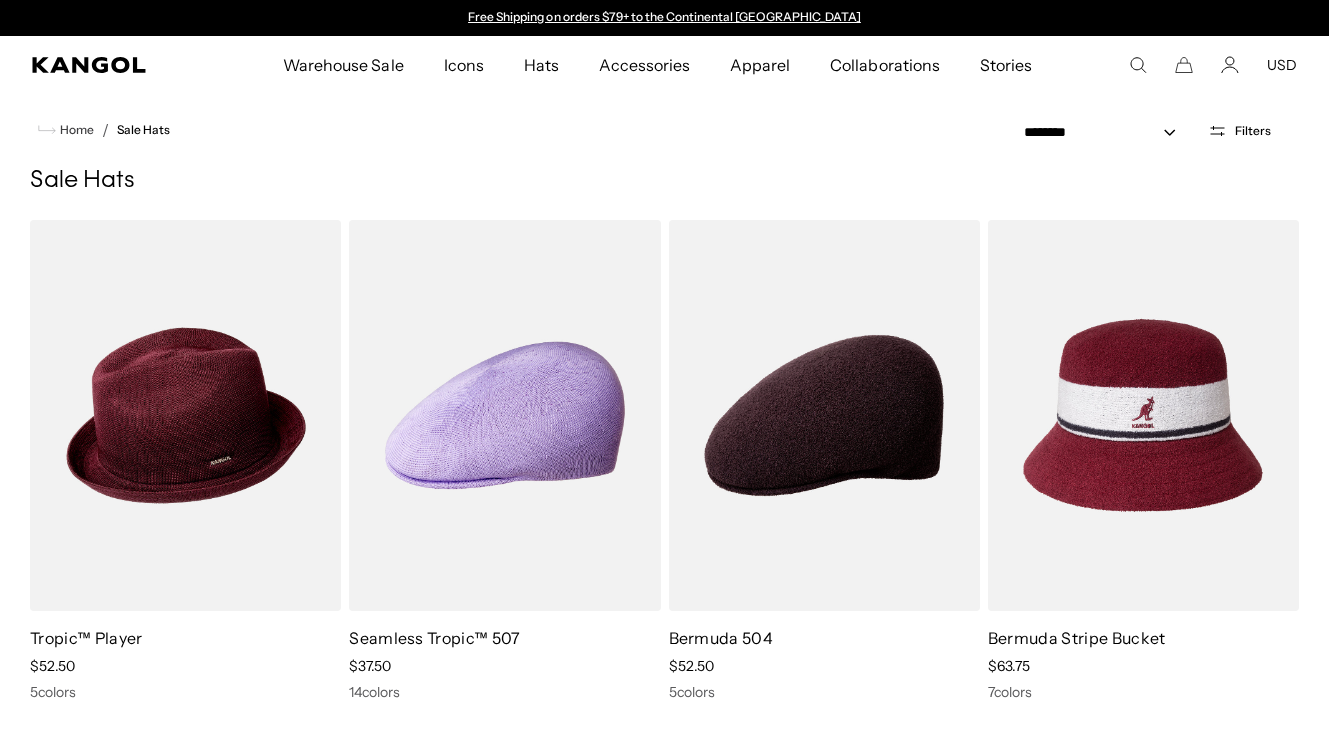 click 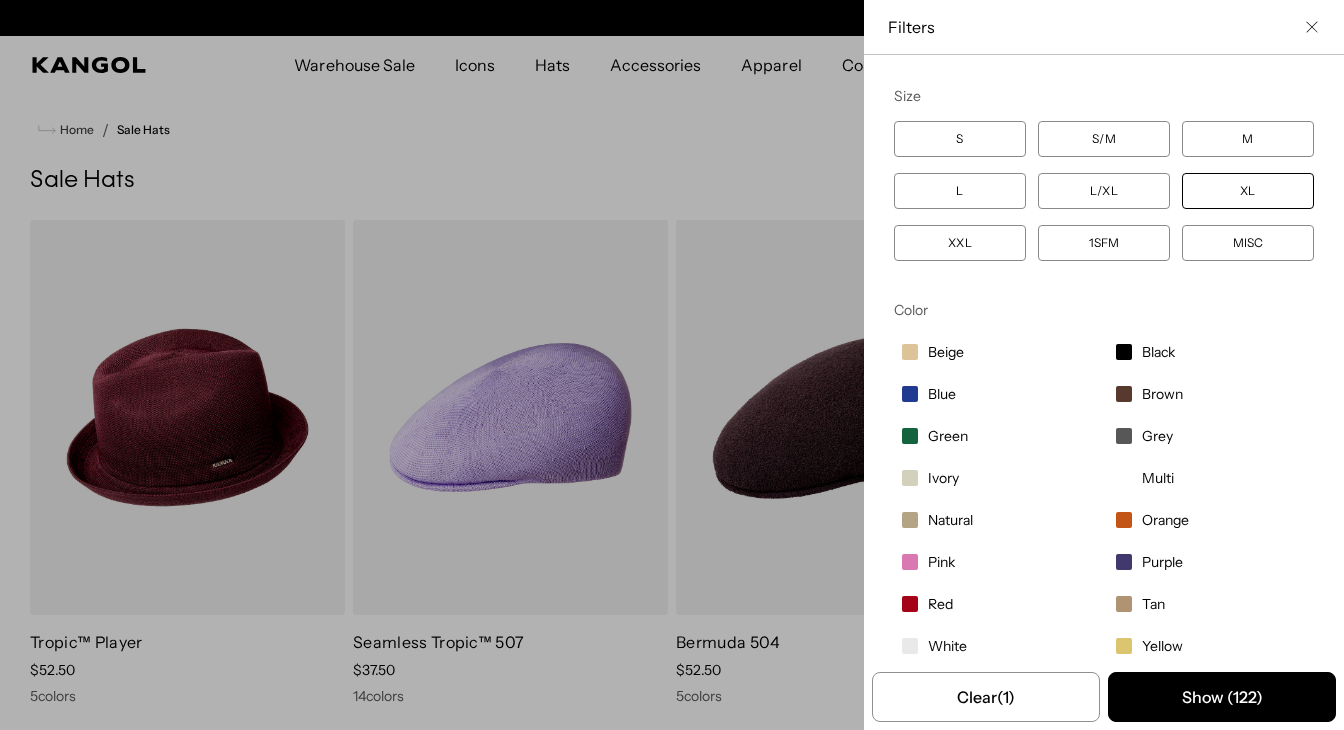 scroll, scrollTop: 0, scrollLeft: 412, axis: horizontal 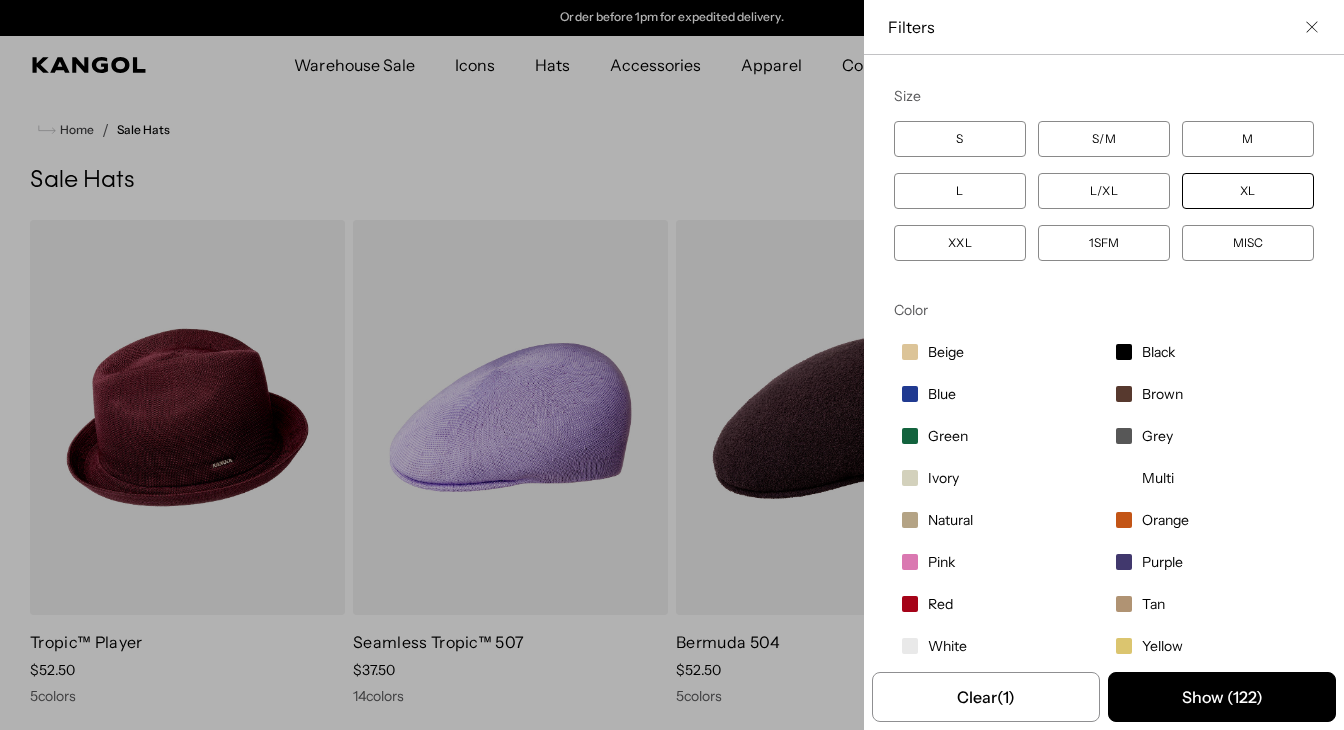 click on "Black" at bounding box center (1158, 352) 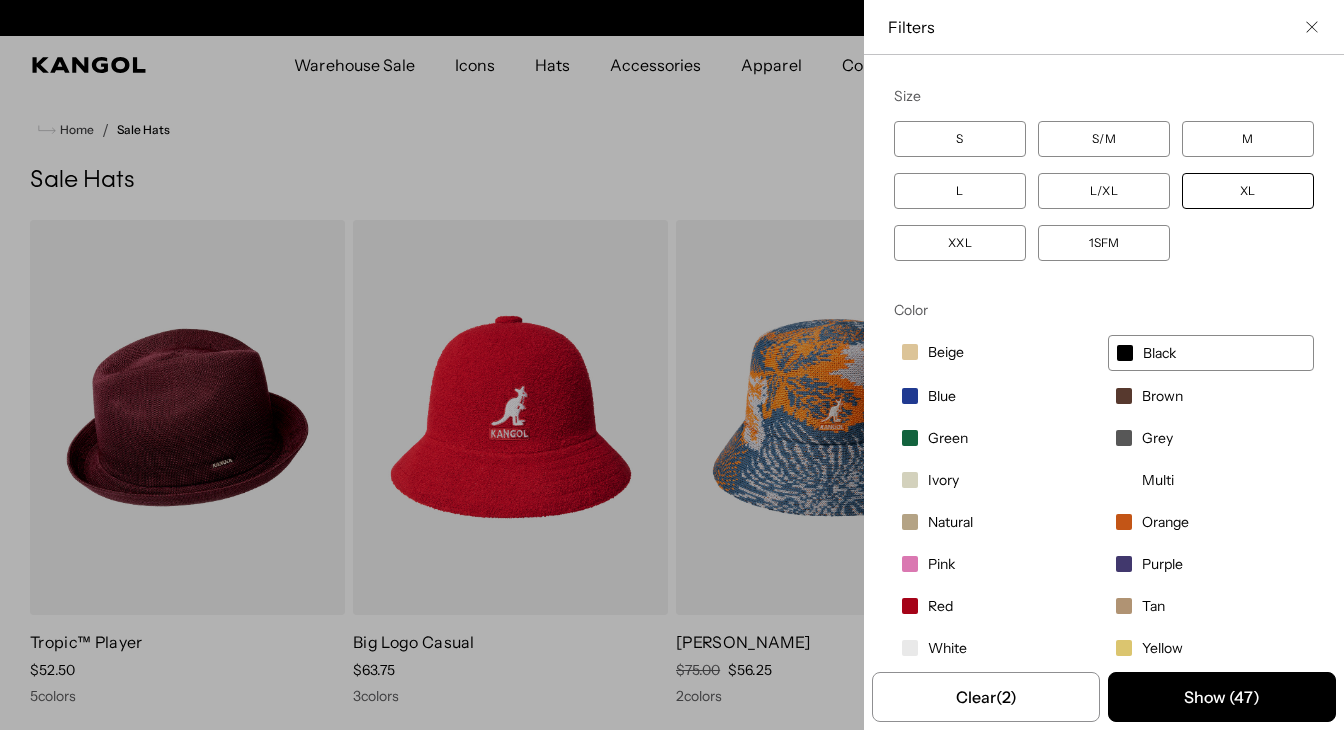 scroll, scrollTop: 0, scrollLeft: 0, axis: both 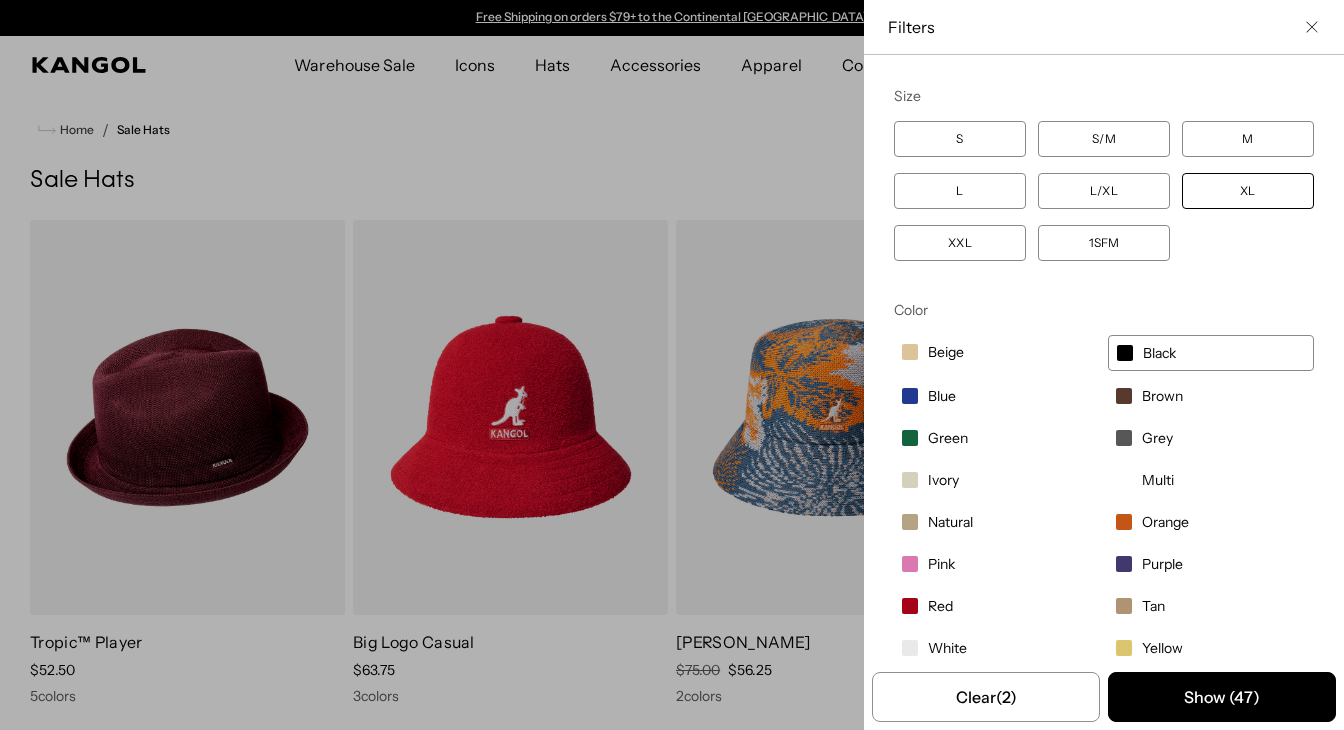 click on "Grey" at bounding box center (1211, 438) 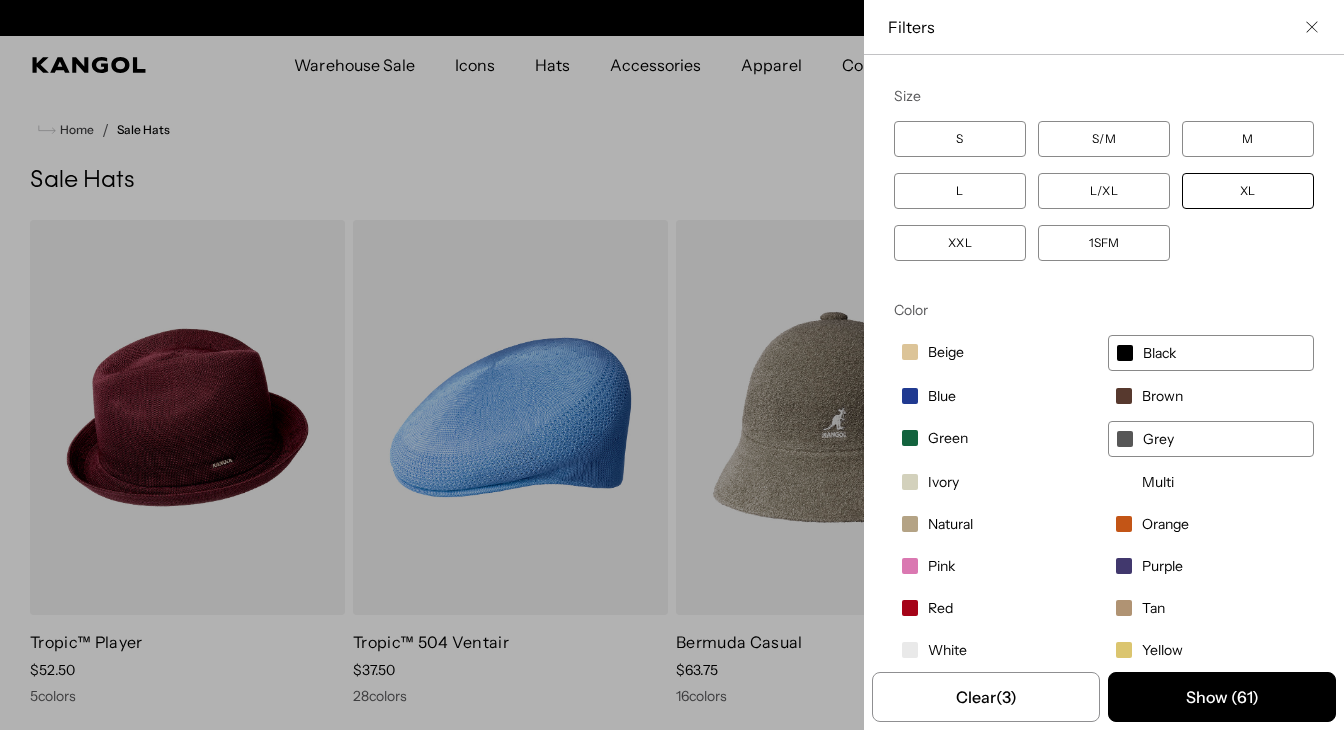 scroll, scrollTop: 0, scrollLeft: 0, axis: both 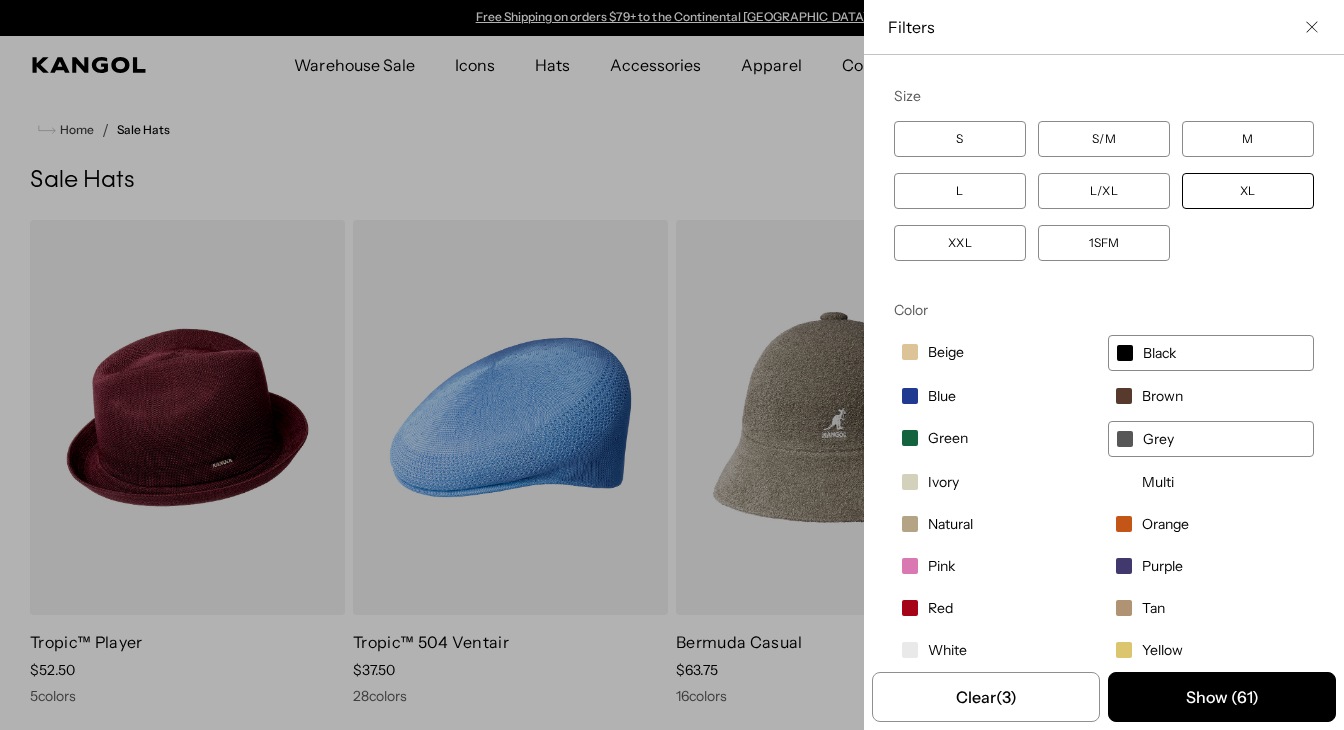 click on "Beige" at bounding box center (946, 352) 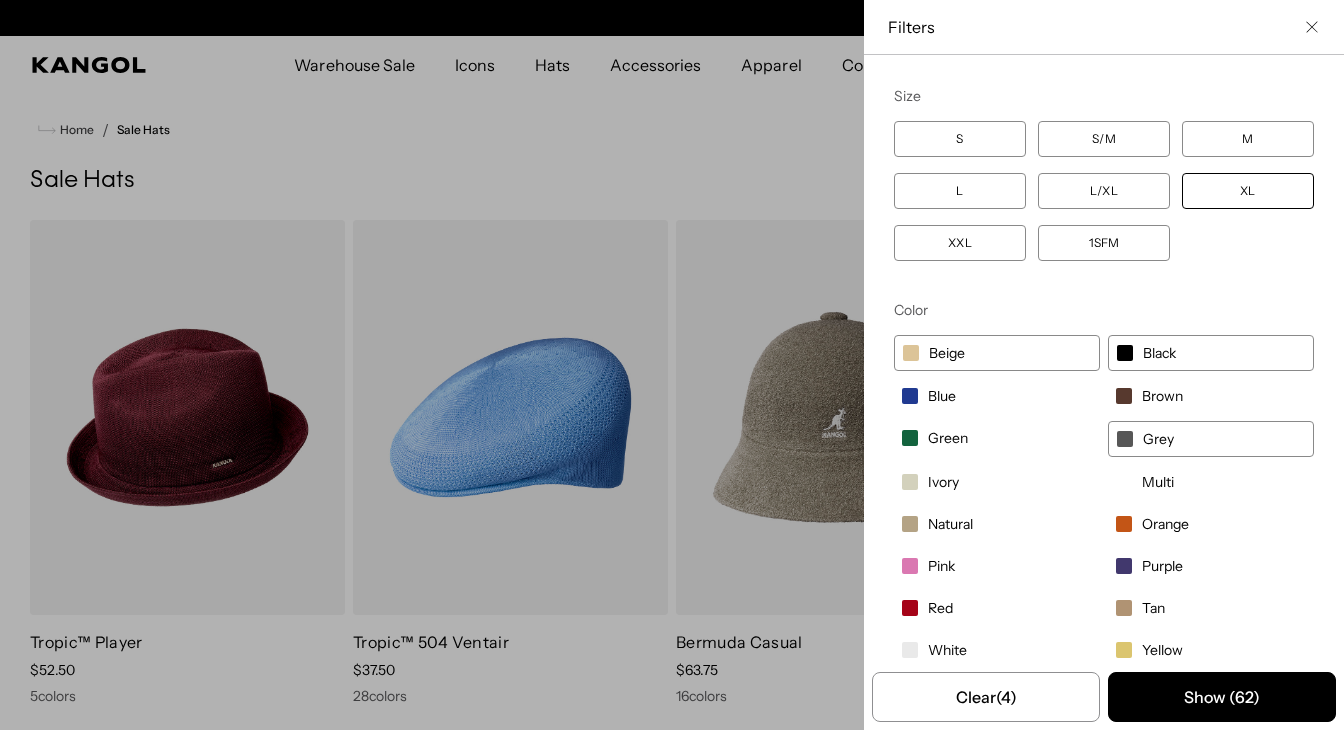 scroll, scrollTop: 0, scrollLeft: 412, axis: horizontal 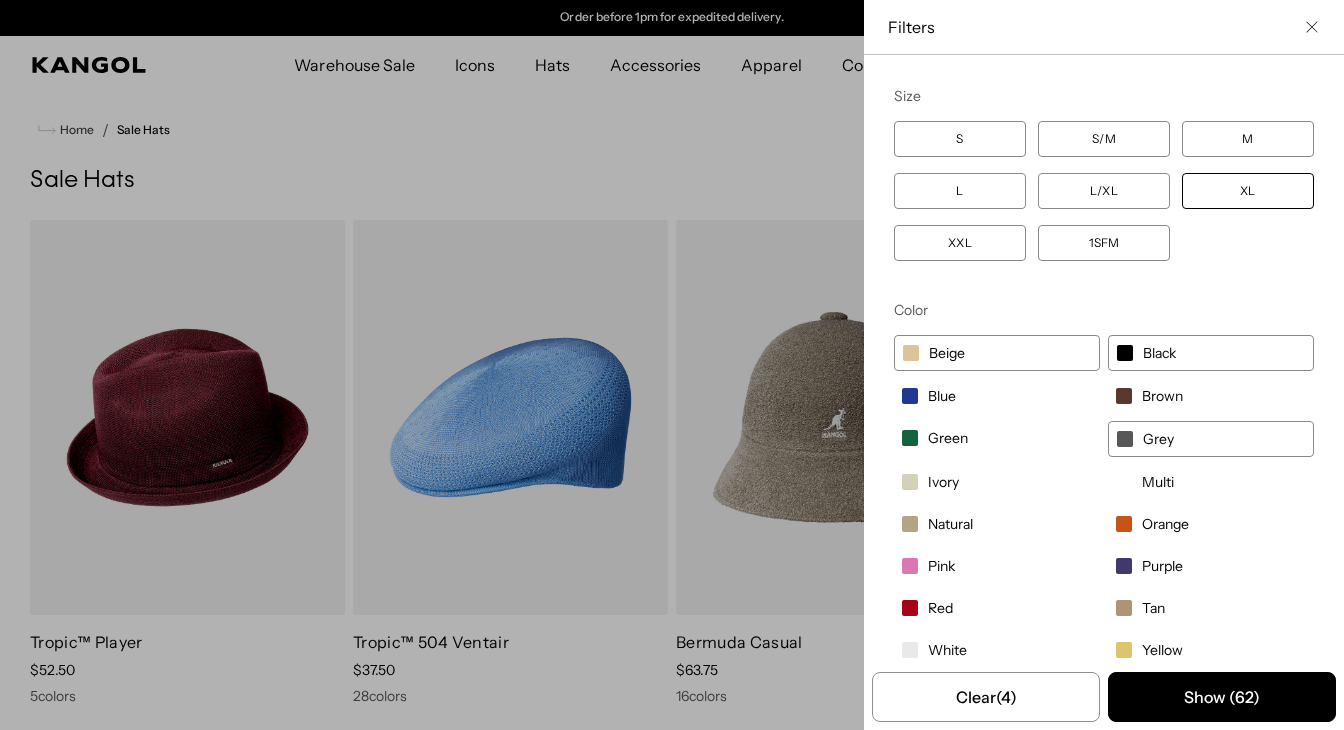 click on "Blue" at bounding box center (942, 396) 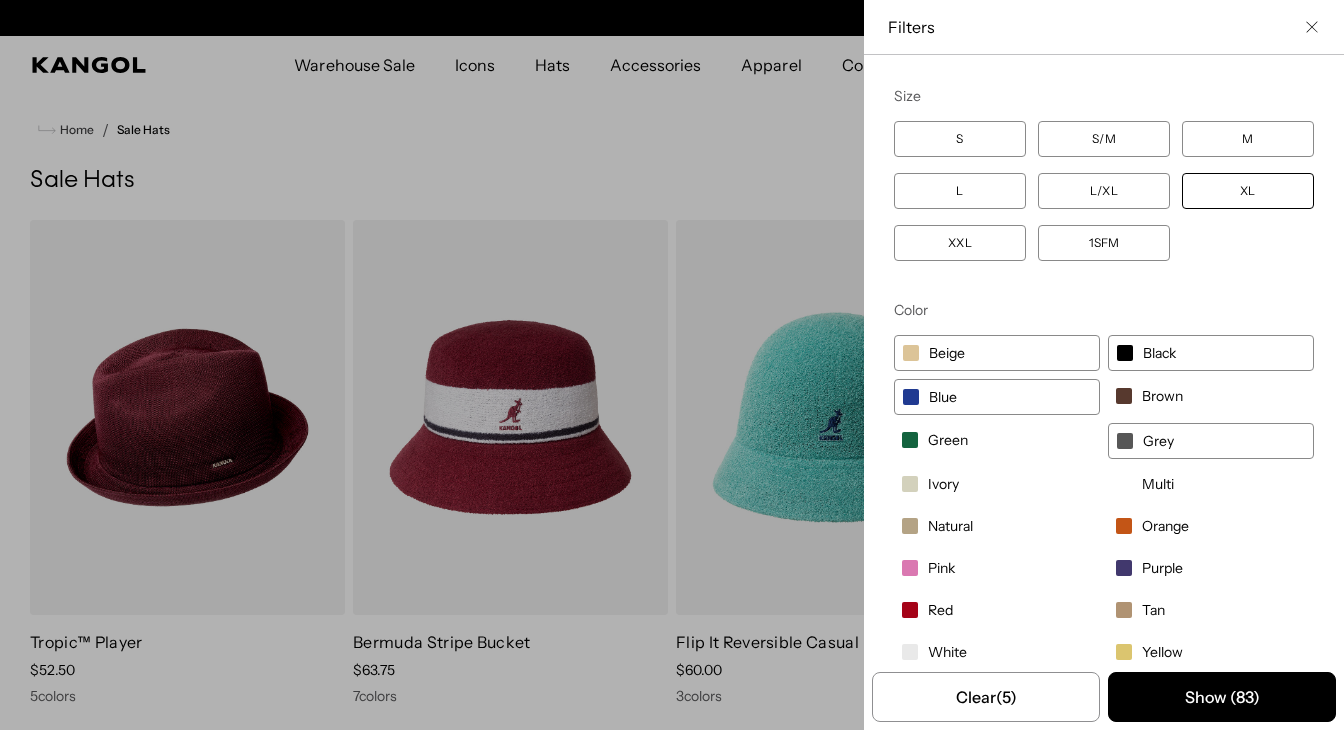 scroll, scrollTop: 0, scrollLeft: 0, axis: both 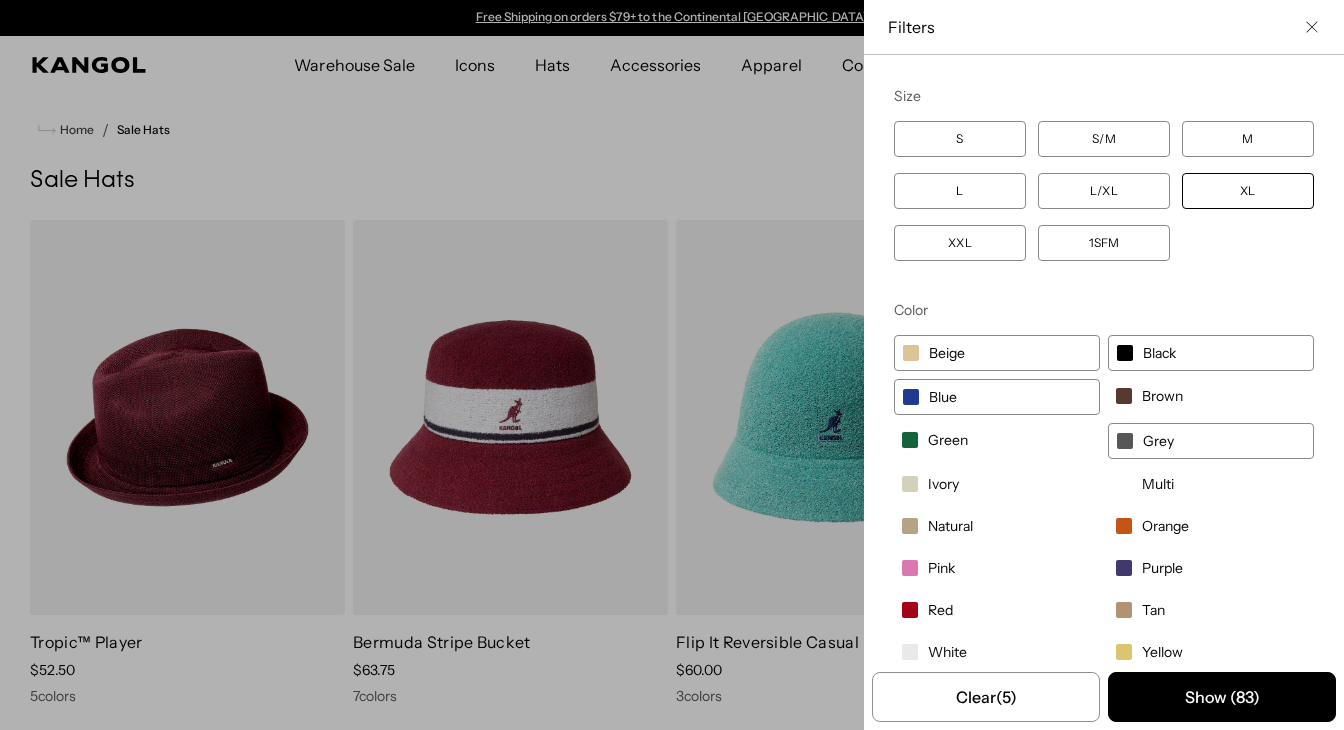 click on "Blue" at bounding box center (997, 397) 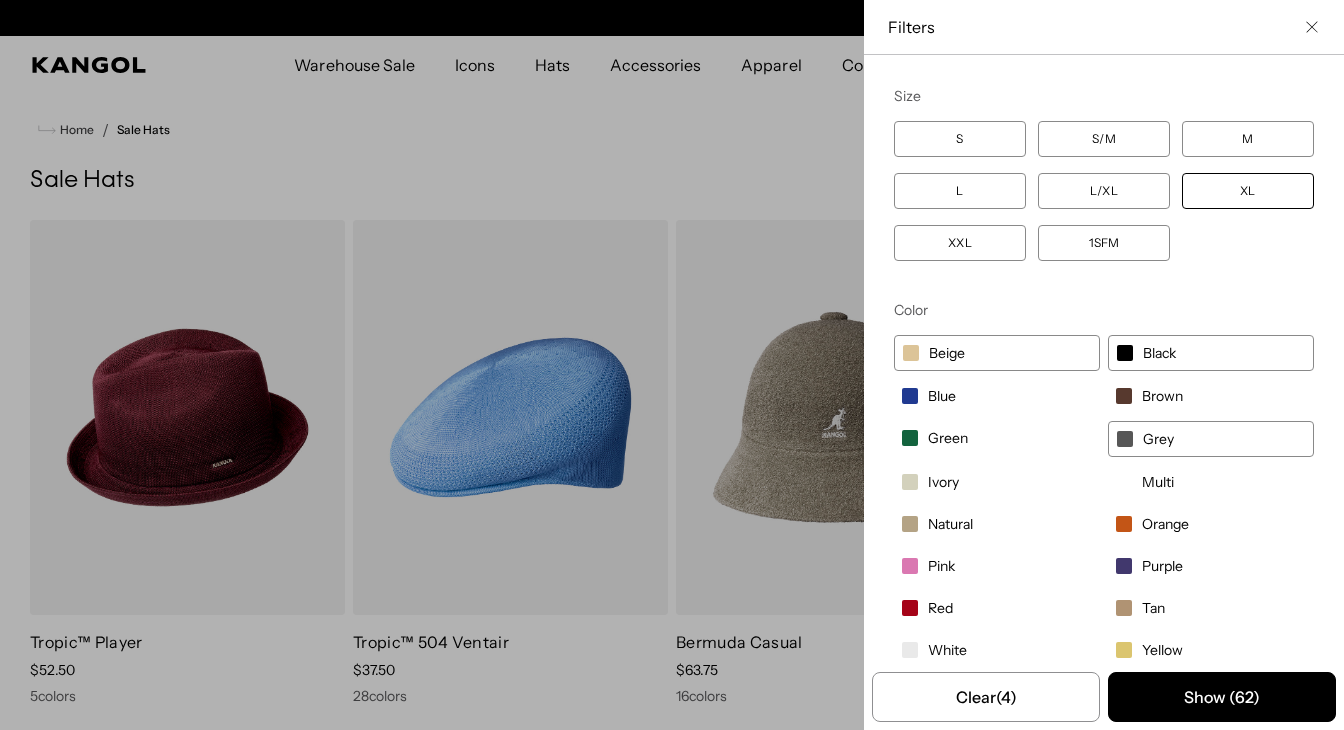 click on "Beige" at bounding box center [947, 353] 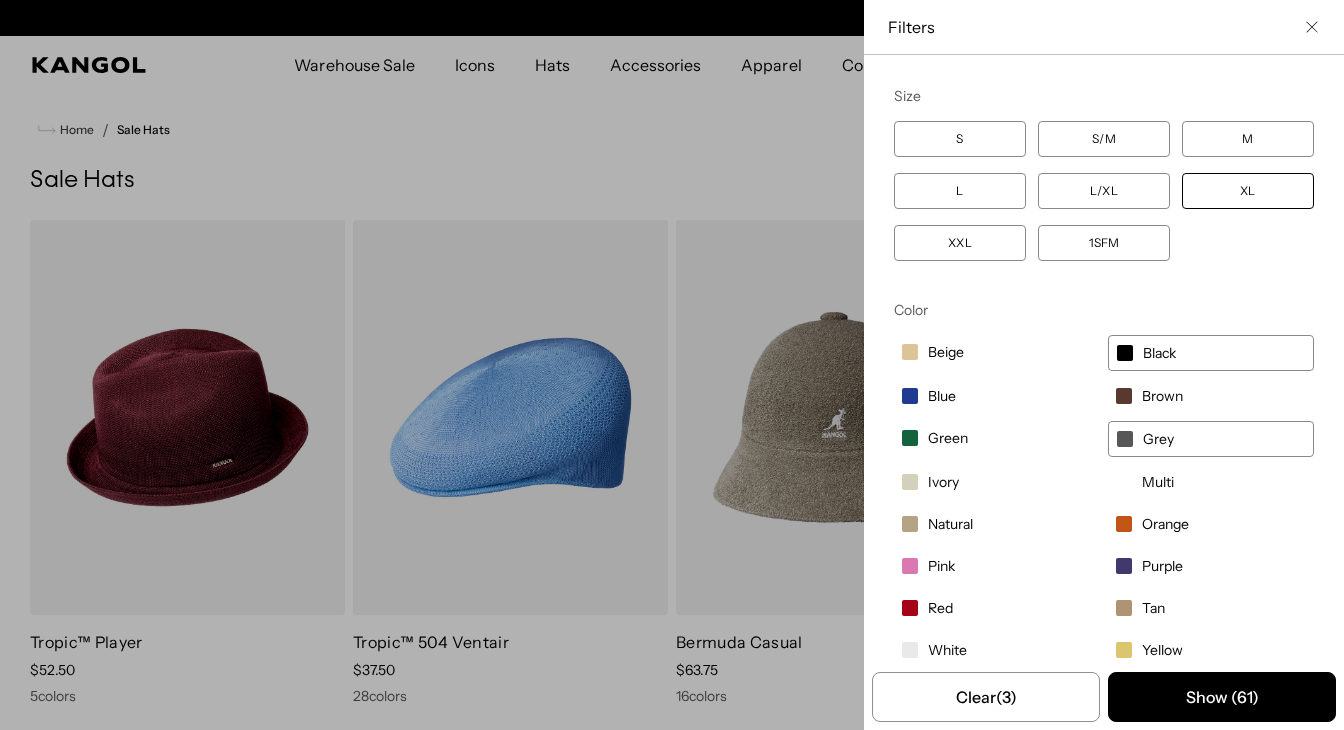 scroll, scrollTop: 0, scrollLeft: 412, axis: horizontal 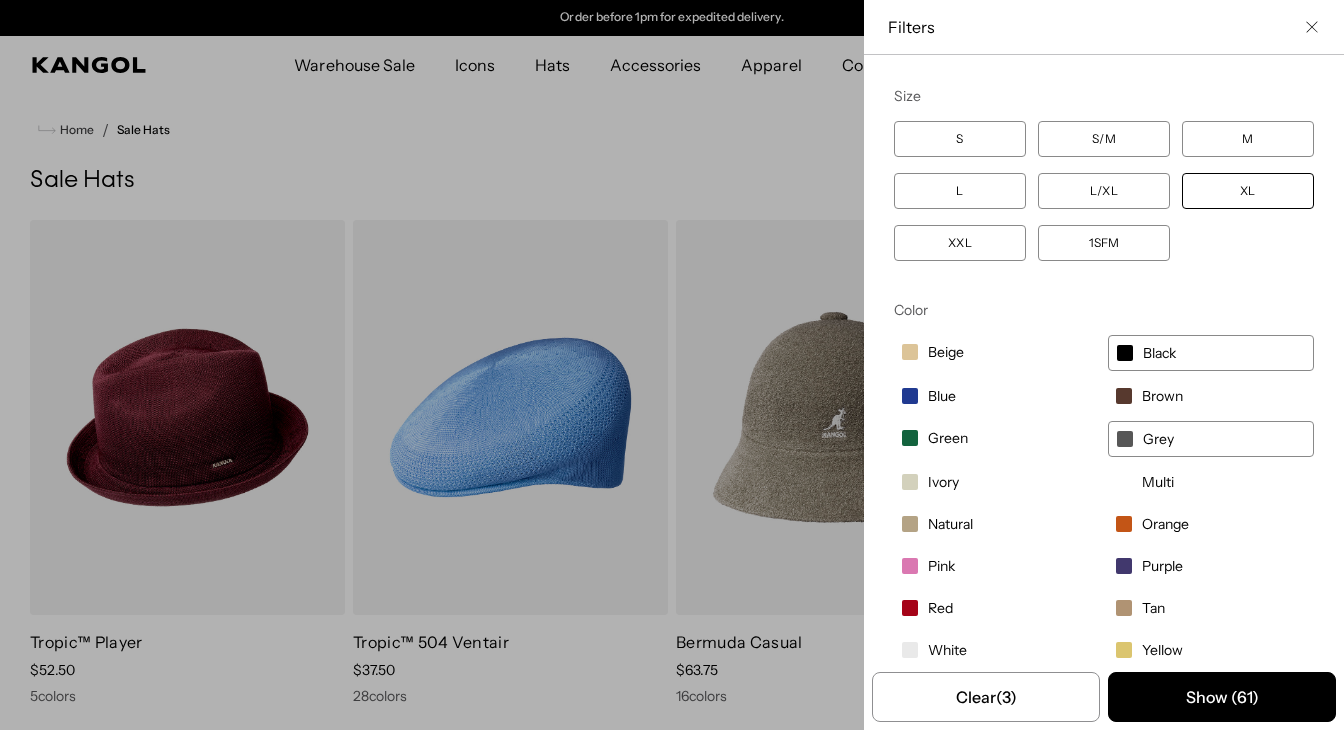 drag, startPoint x: 1115, startPoint y: 436, endPoint x: 1115, endPoint y: 424, distance: 12 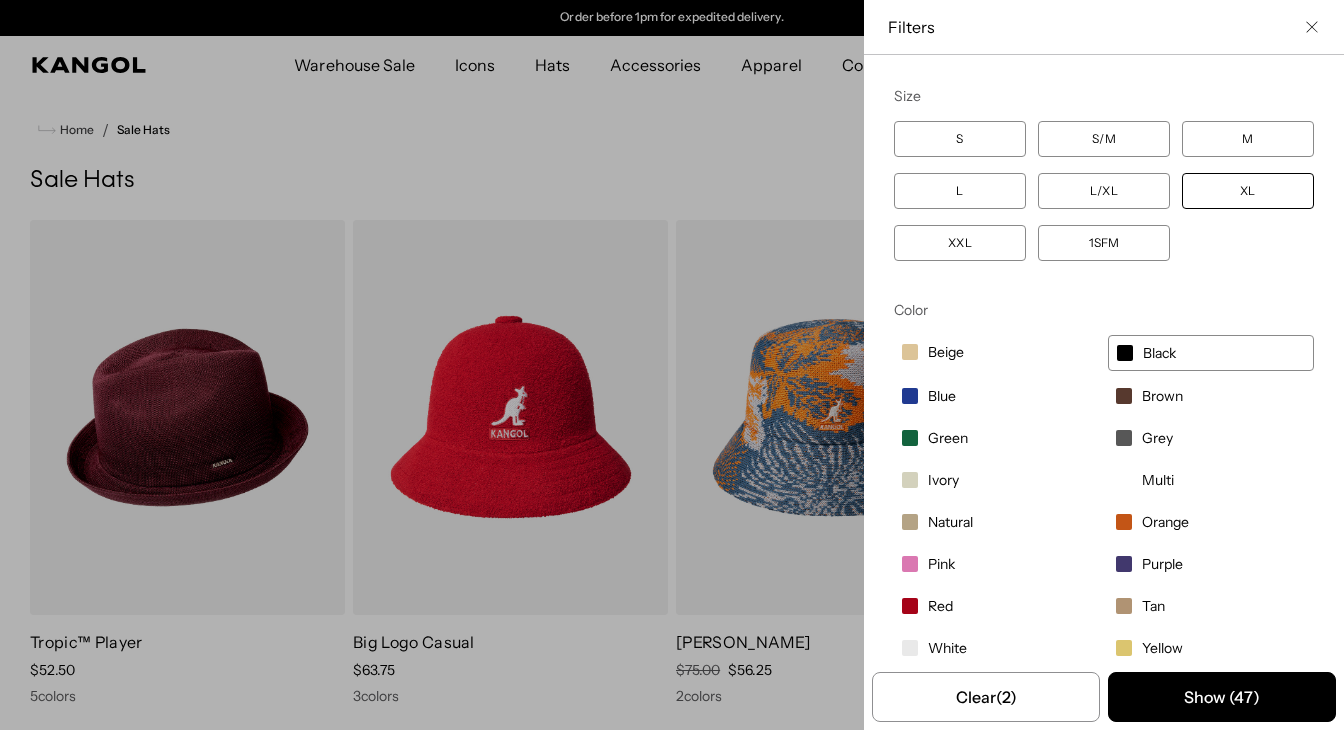 click on "Black" at bounding box center (1159, 353) 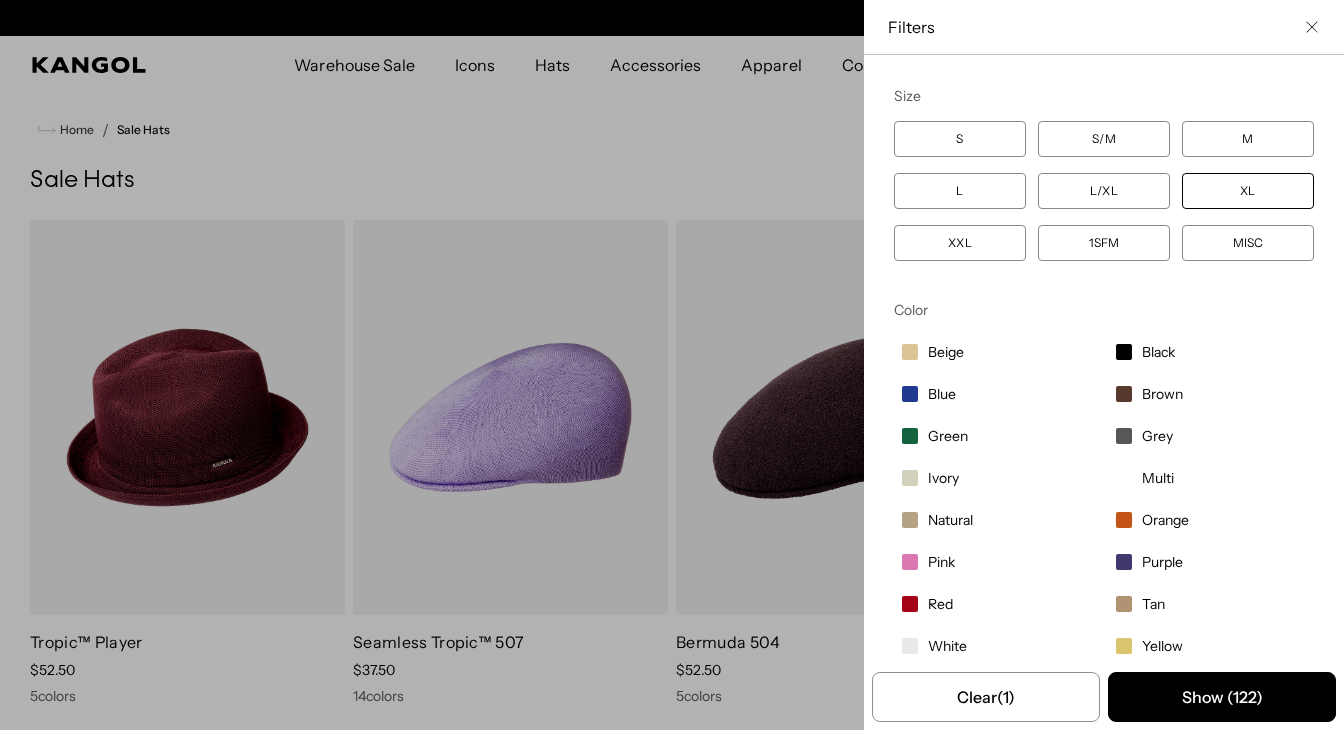 scroll, scrollTop: 0, scrollLeft: 0, axis: both 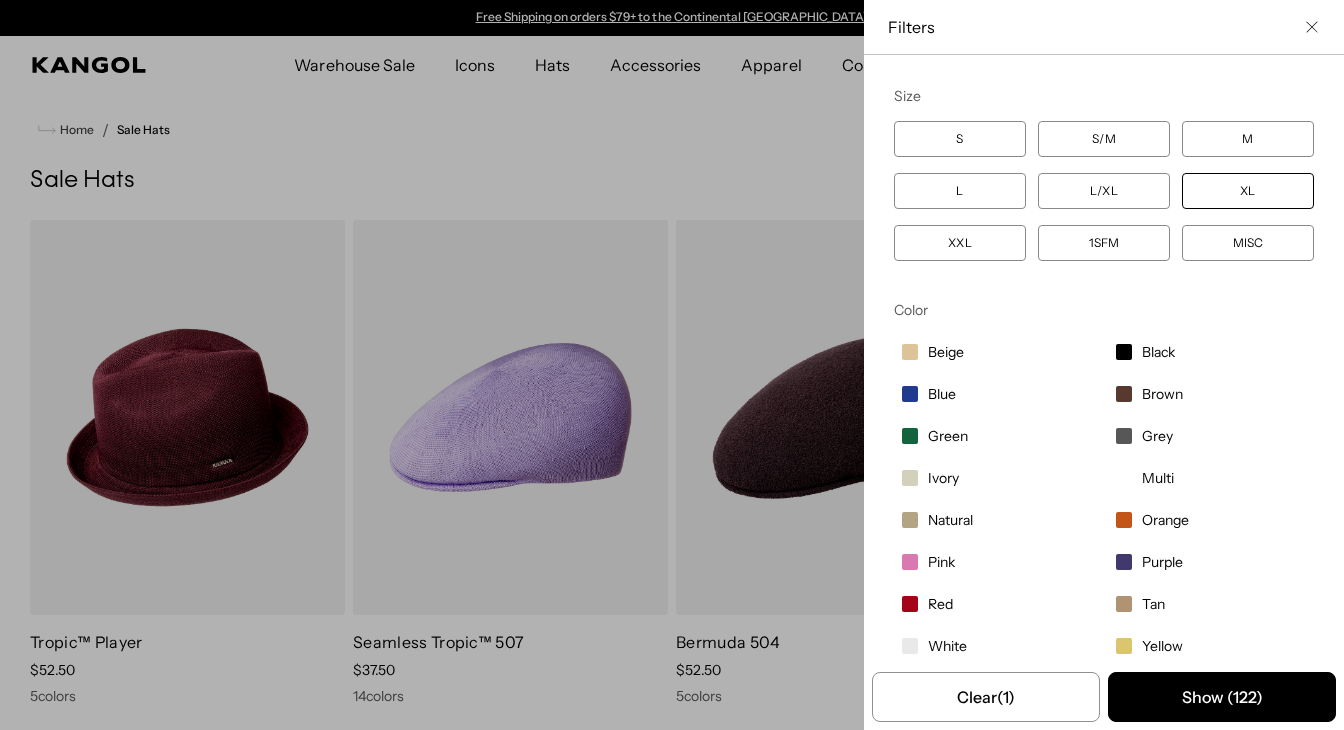 drag, startPoint x: 908, startPoint y: 564, endPoint x: 928, endPoint y: 562, distance: 20.09975 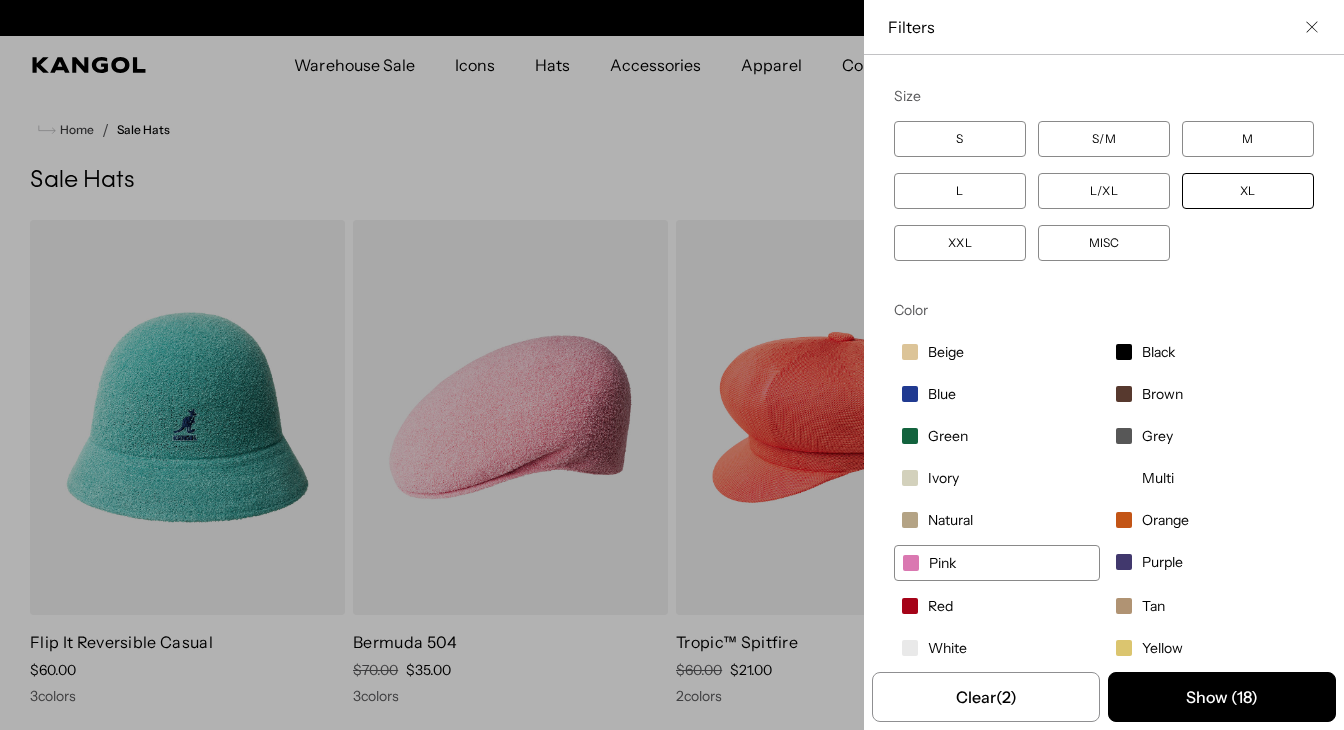 scroll, scrollTop: 8, scrollLeft: 0, axis: vertical 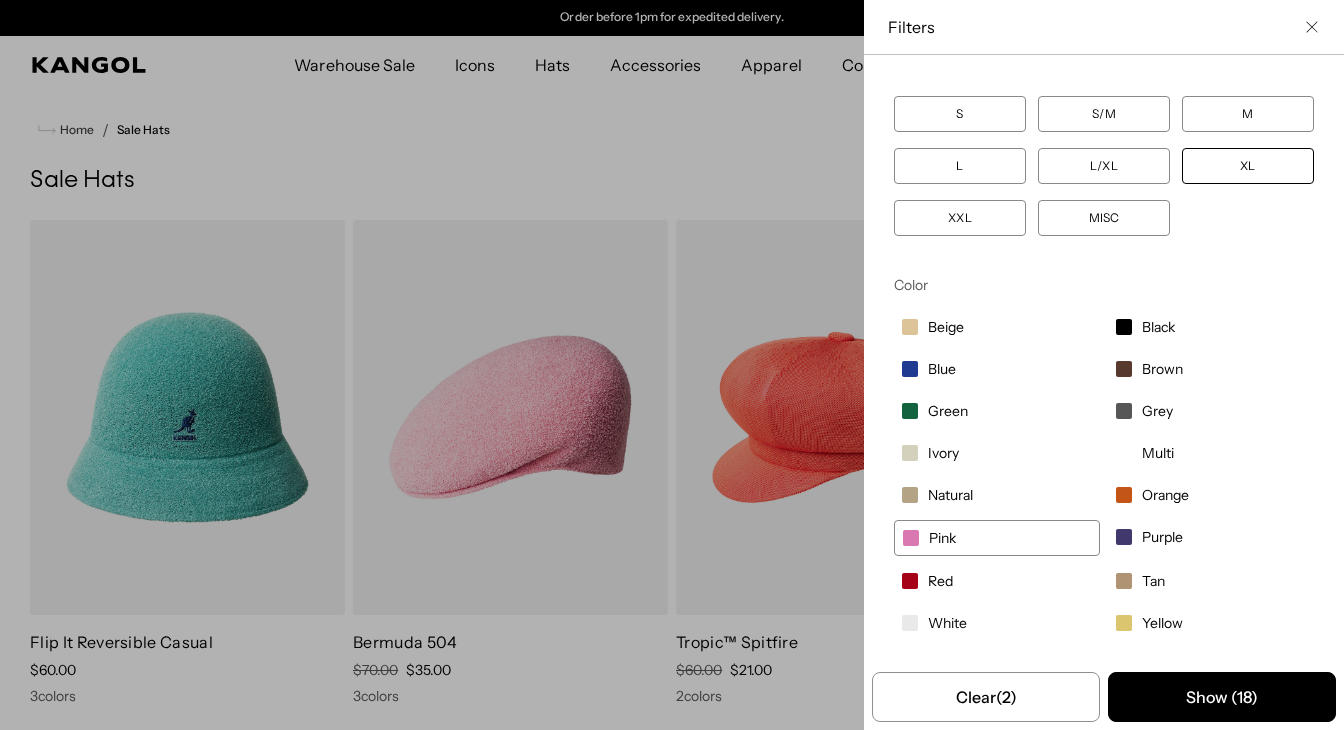 click on "Yellow" at bounding box center [1162, 623] 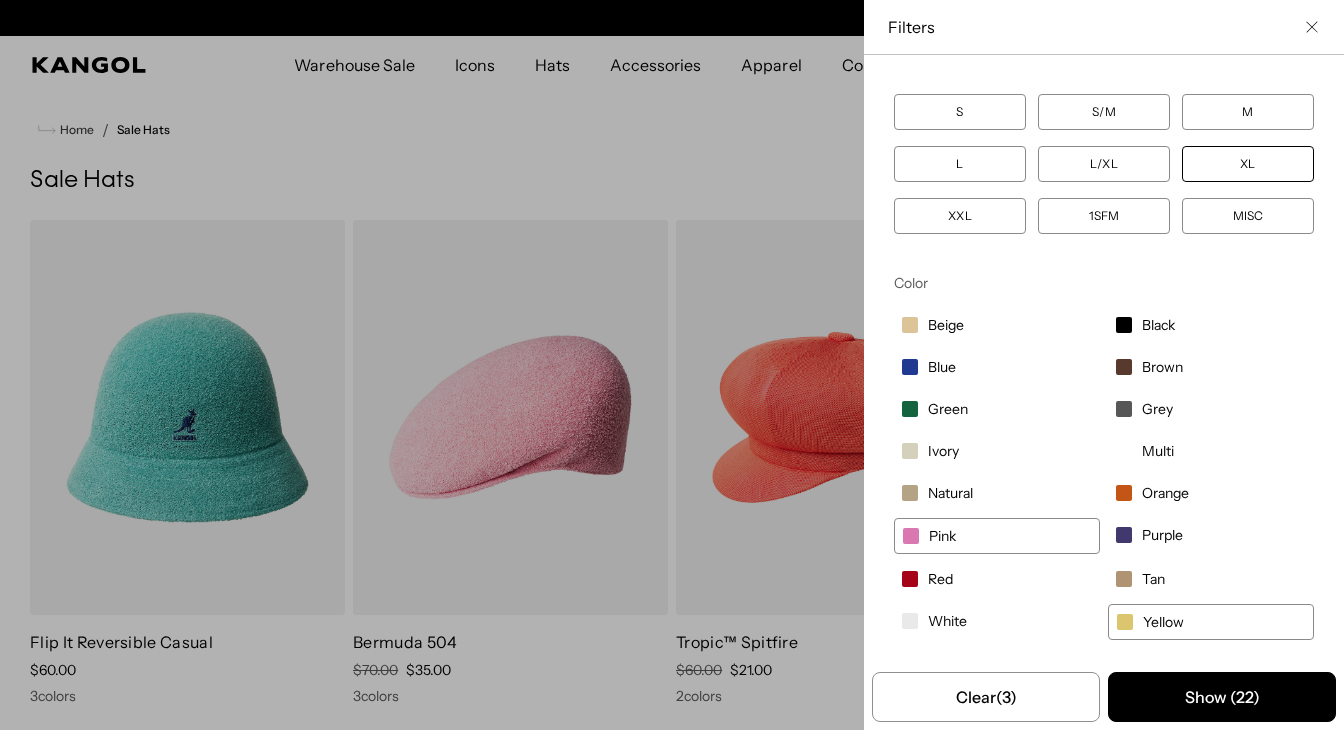 scroll, scrollTop: 0, scrollLeft: 0, axis: both 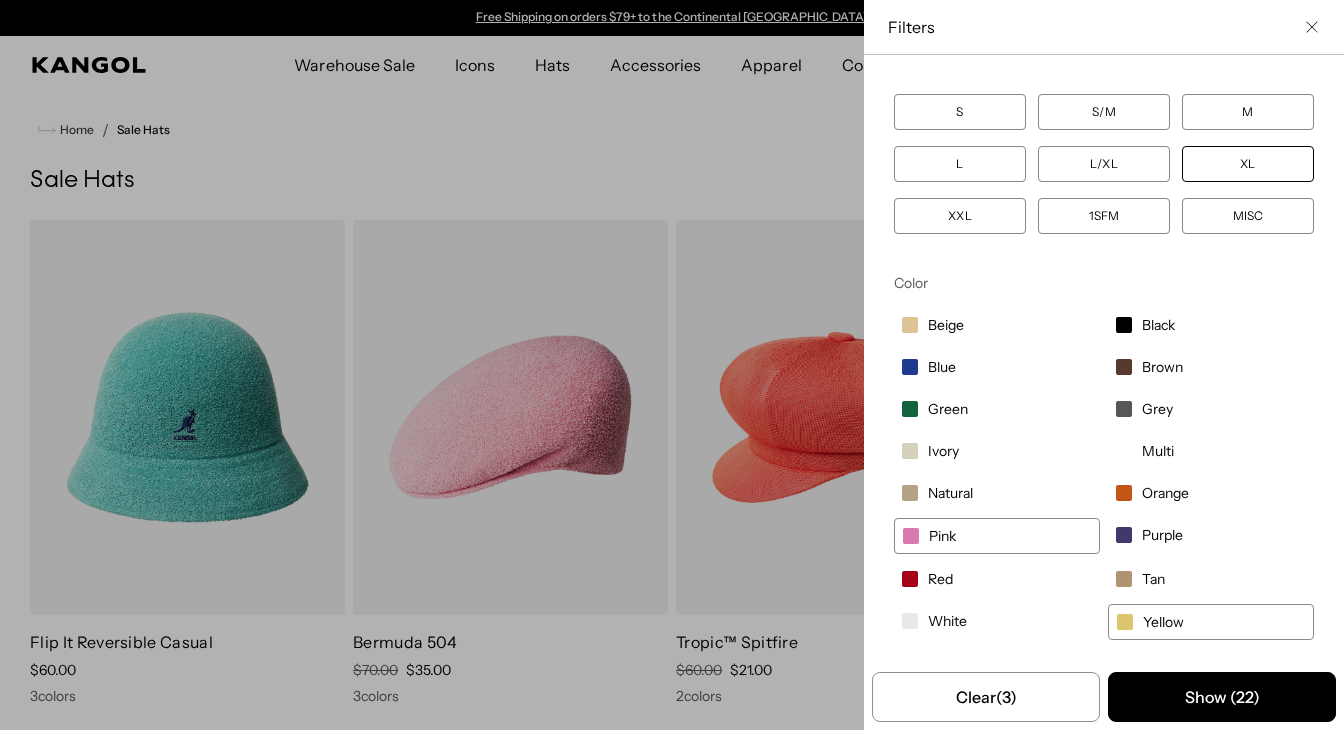 click on "Purple" at bounding box center [1162, 535] 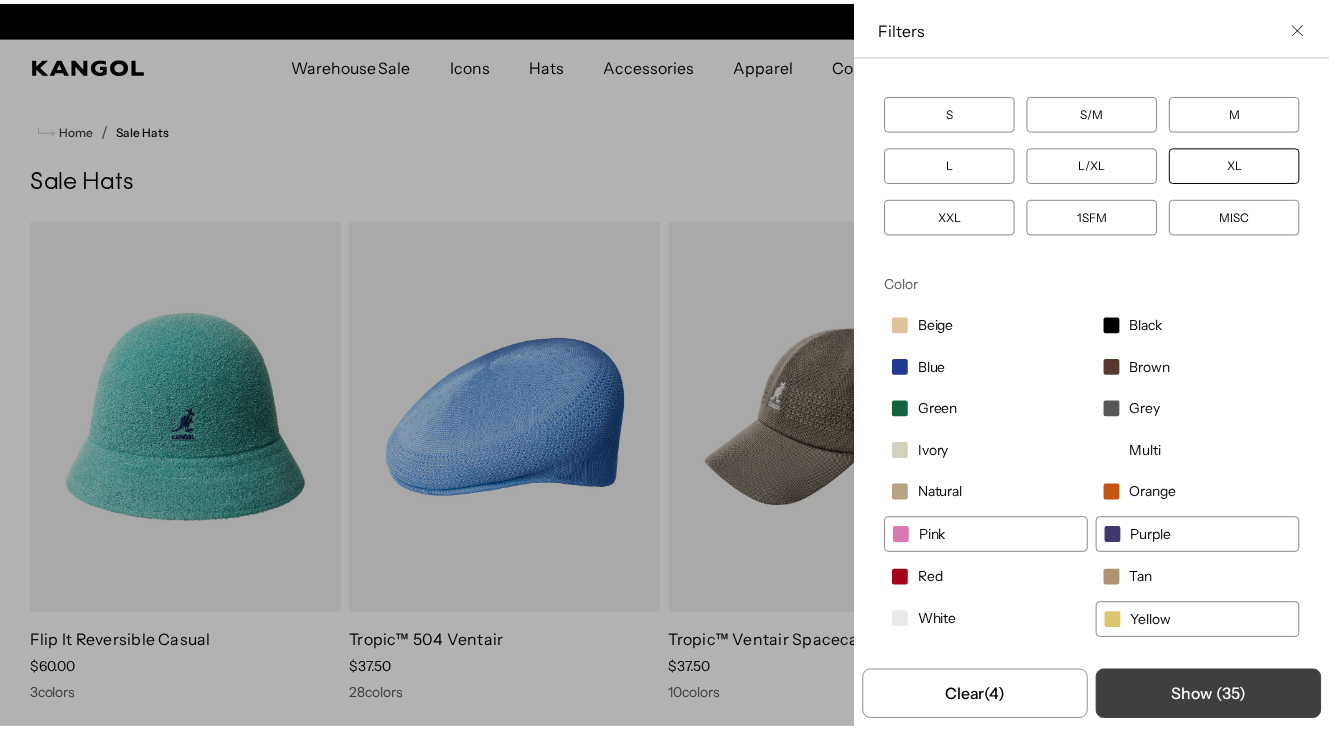 scroll, scrollTop: 0, scrollLeft: 412, axis: horizontal 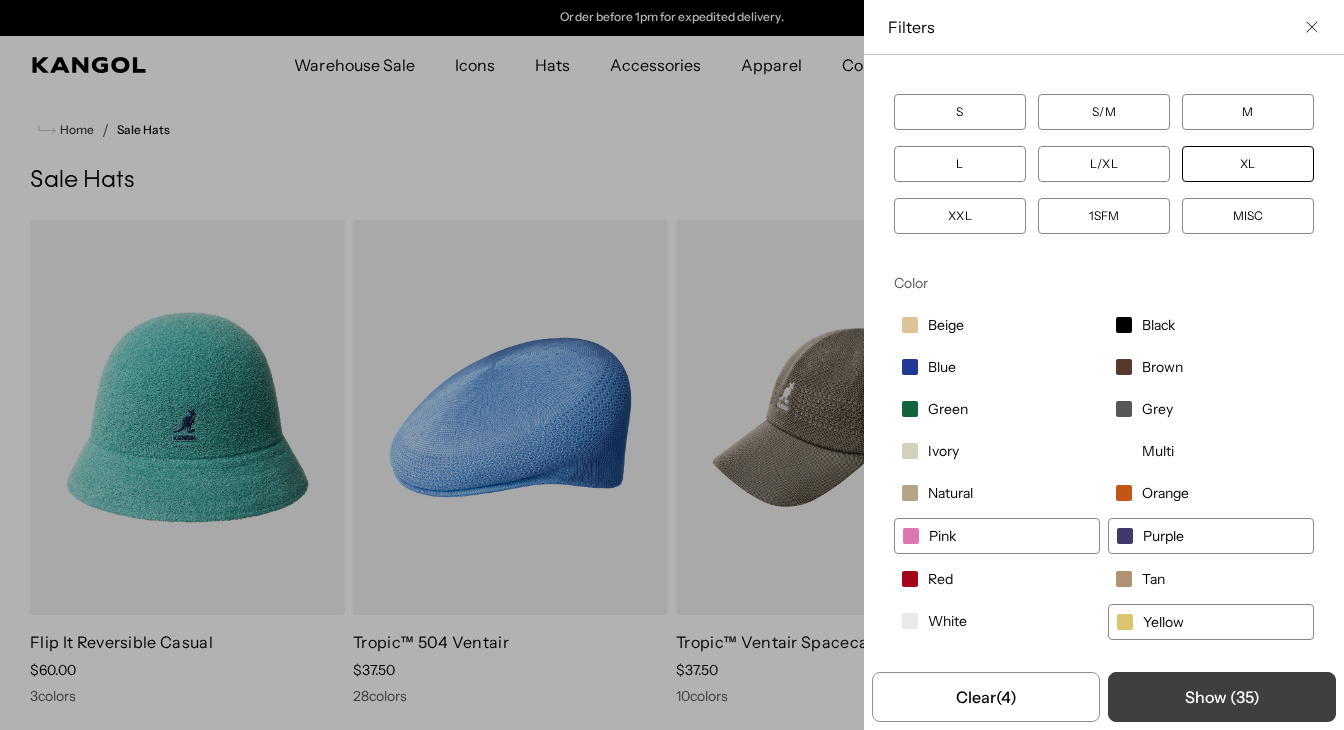 click on "Show ( 35 )" at bounding box center [1222, 697] 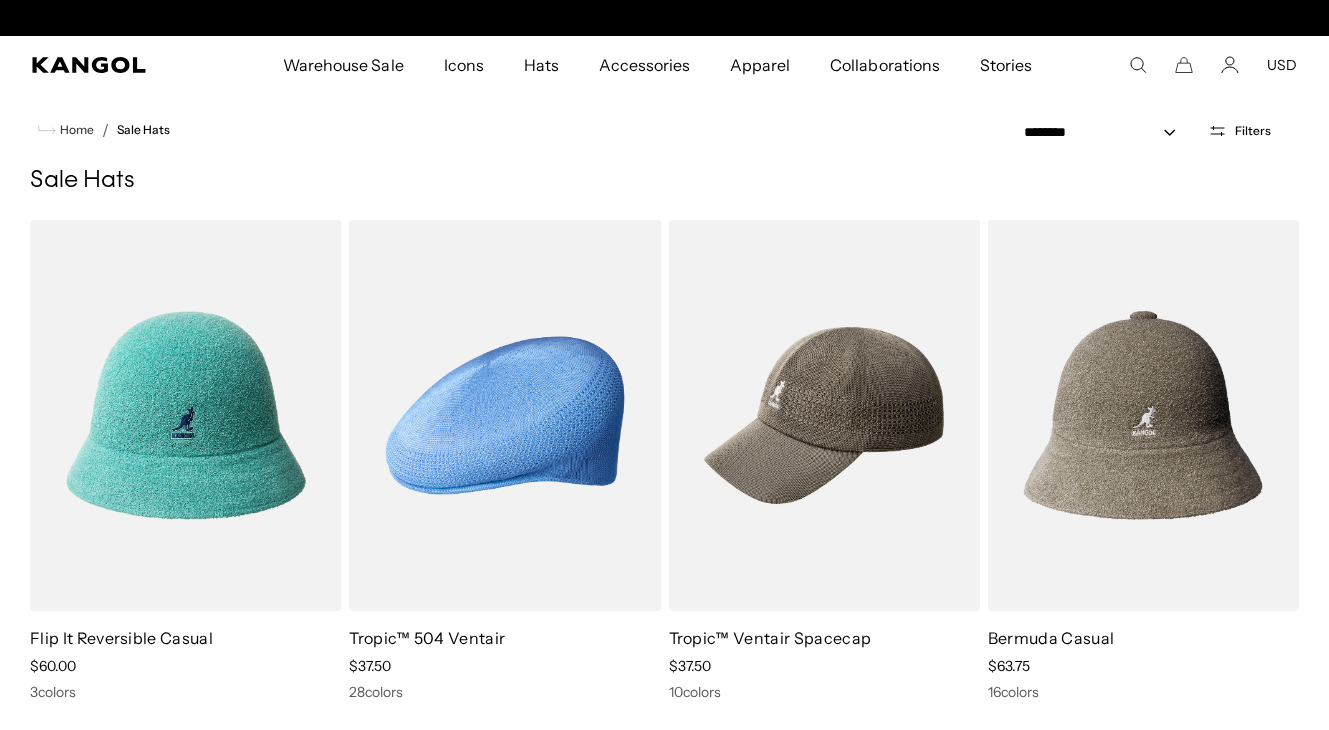 scroll, scrollTop: 0, scrollLeft: 0, axis: both 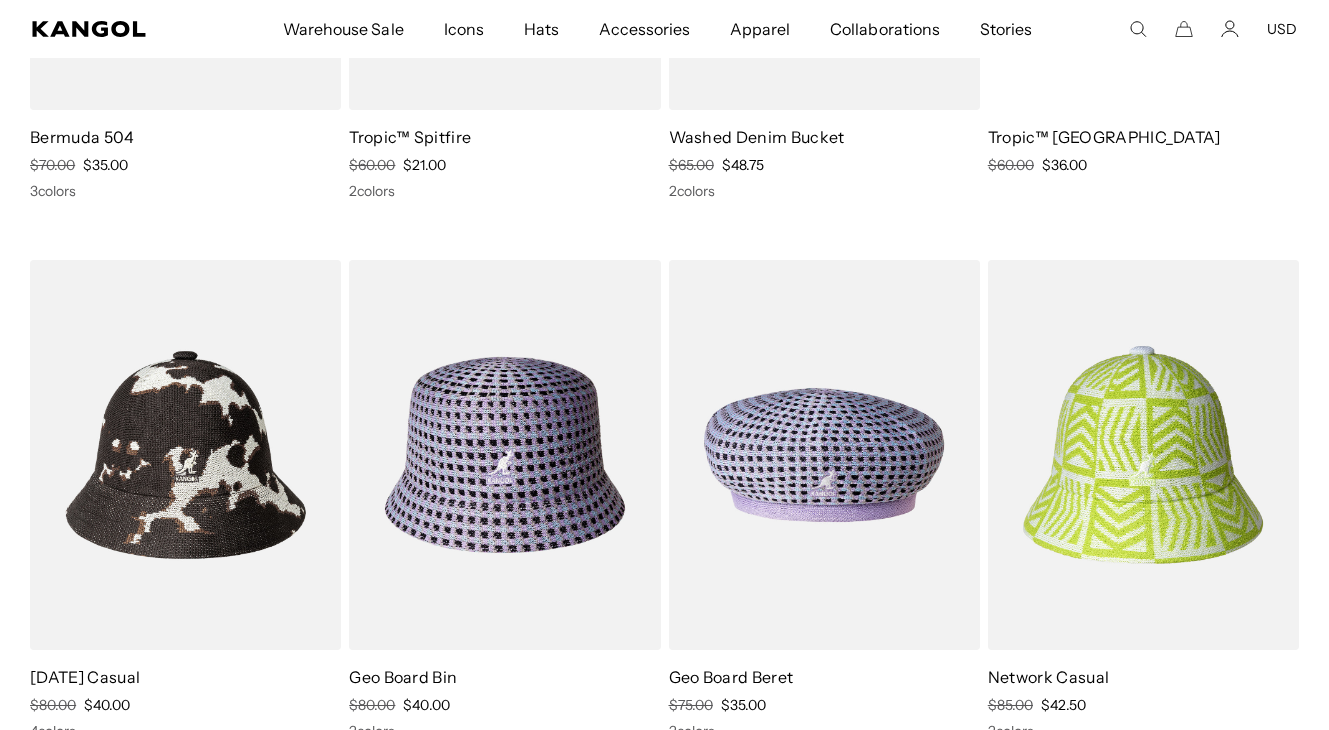 click at bounding box center [1143, 455] 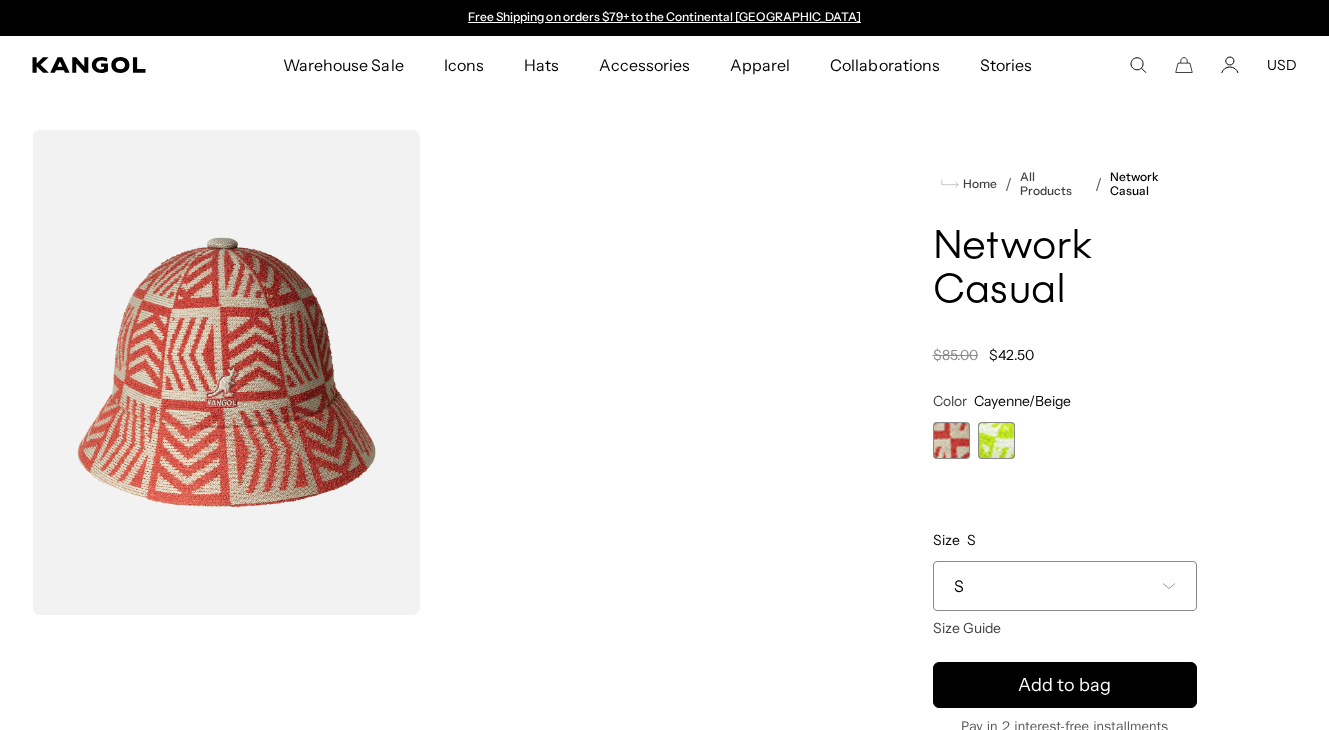 scroll, scrollTop: 0, scrollLeft: 0, axis: both 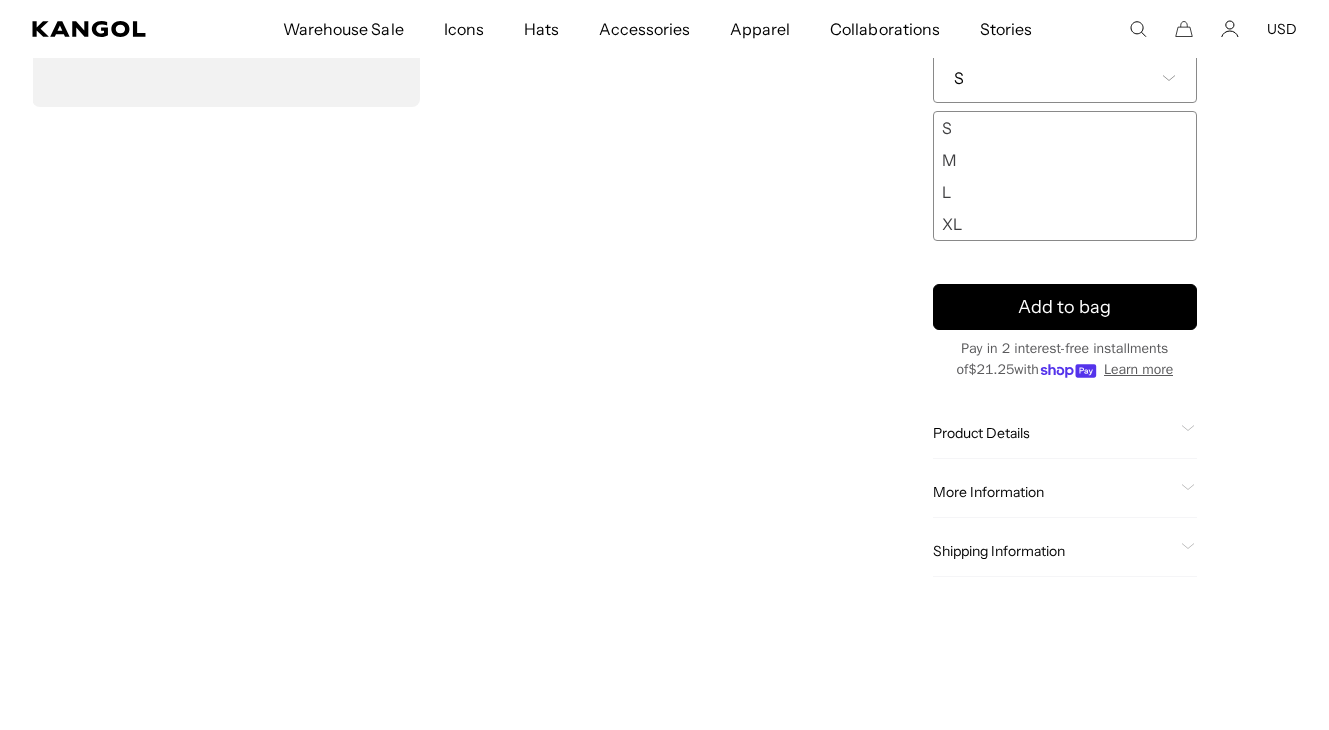 click on "XL" at bounding box center [1065, 224] 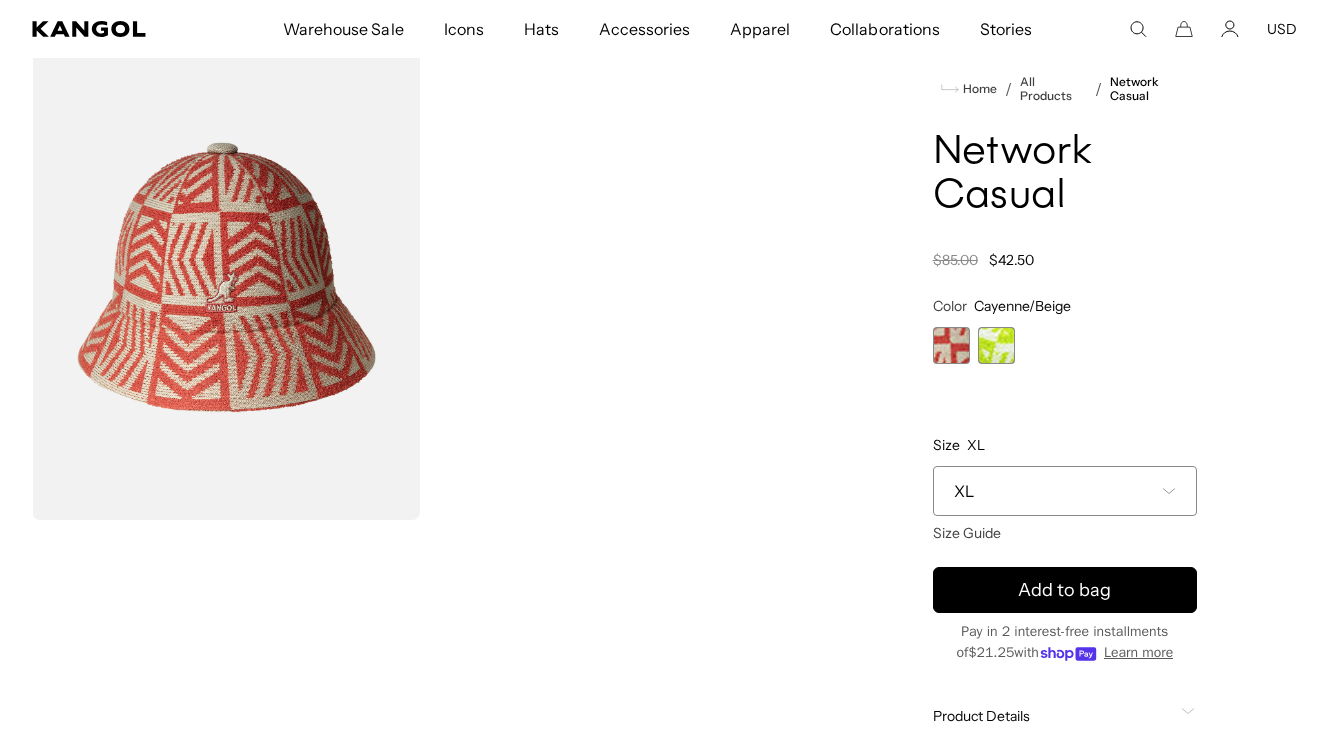 scroll, scrollTop: 0, scrollLeft: 0, axis: both 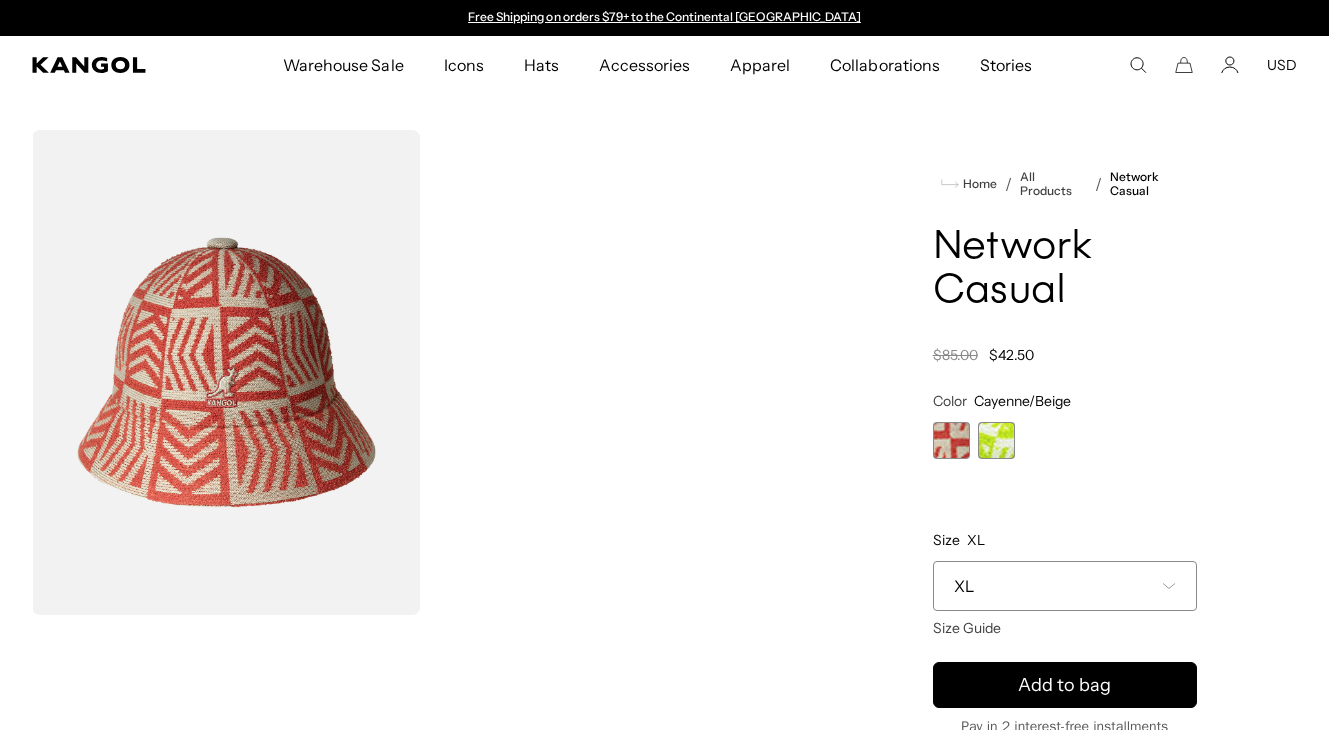 click at bounding box center (996, 440) 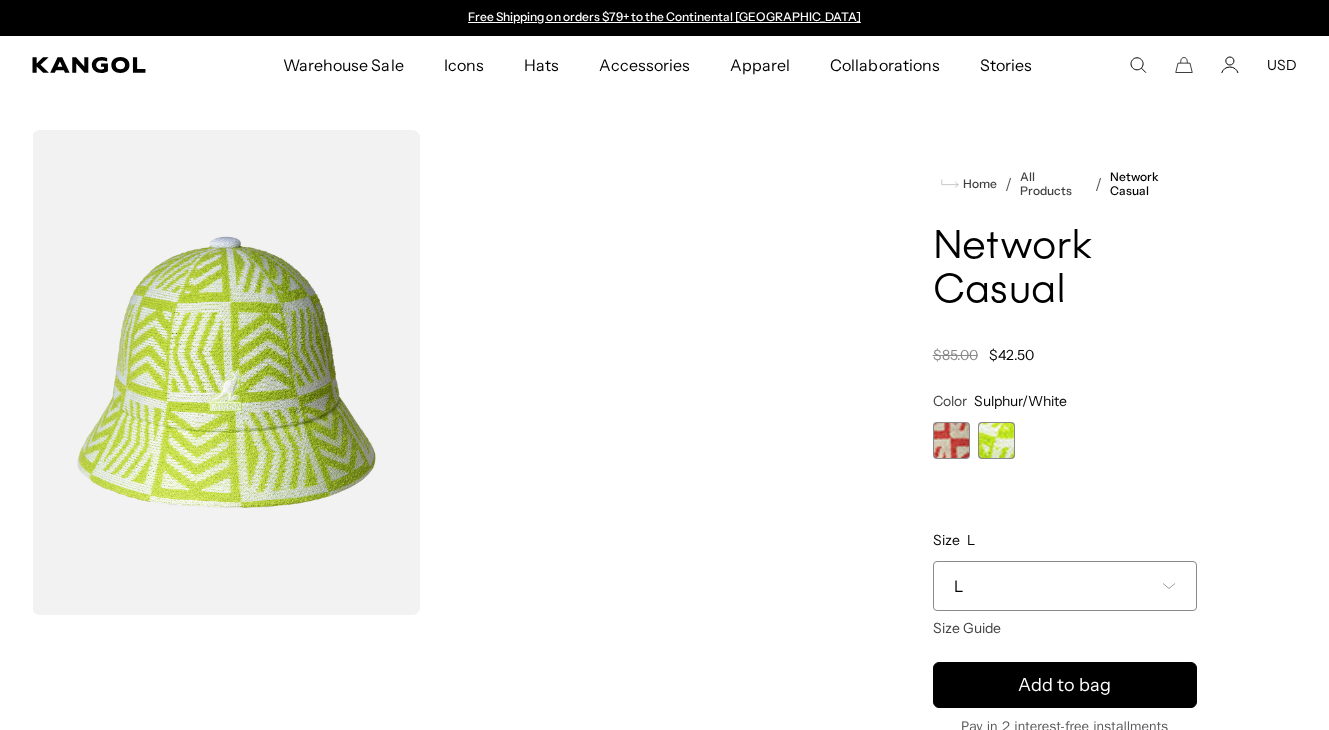 click at bounding box center [951, 440] 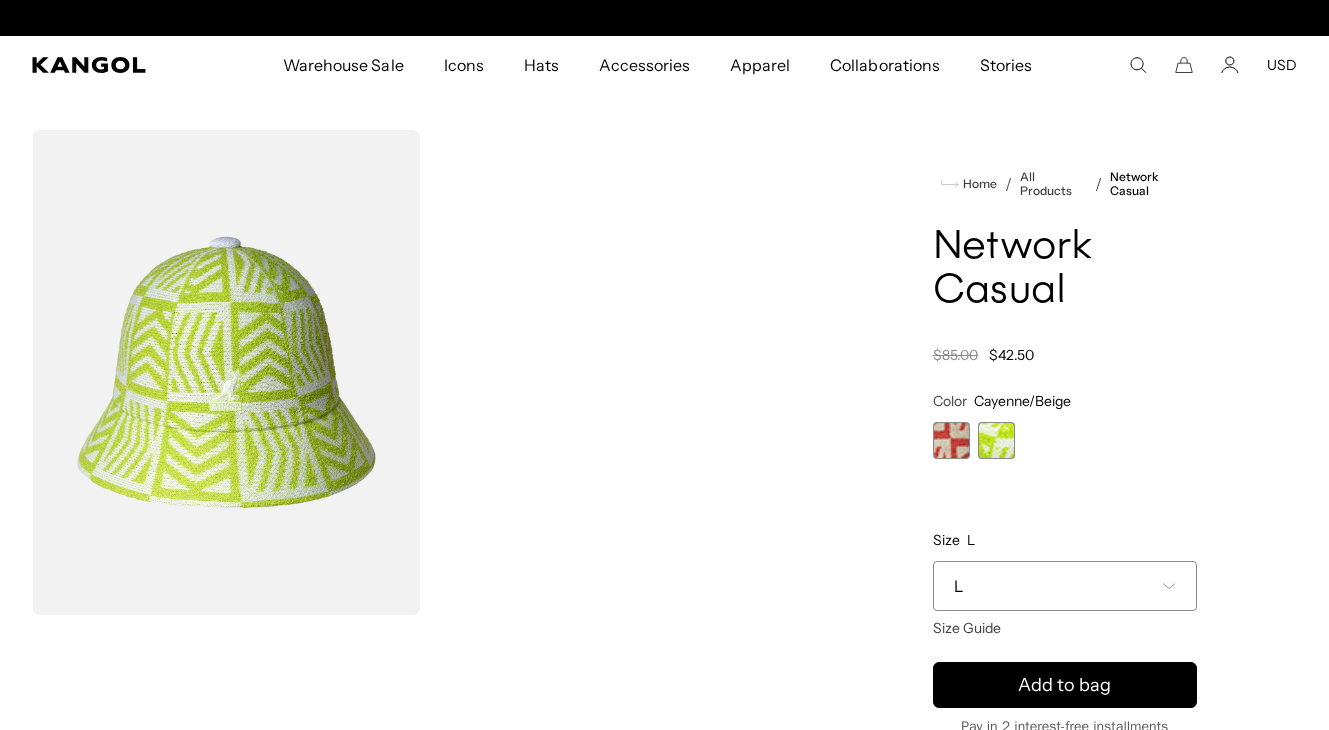 scroll, scrollTop: 0, scrollLeft: 412, axis: horizontal 